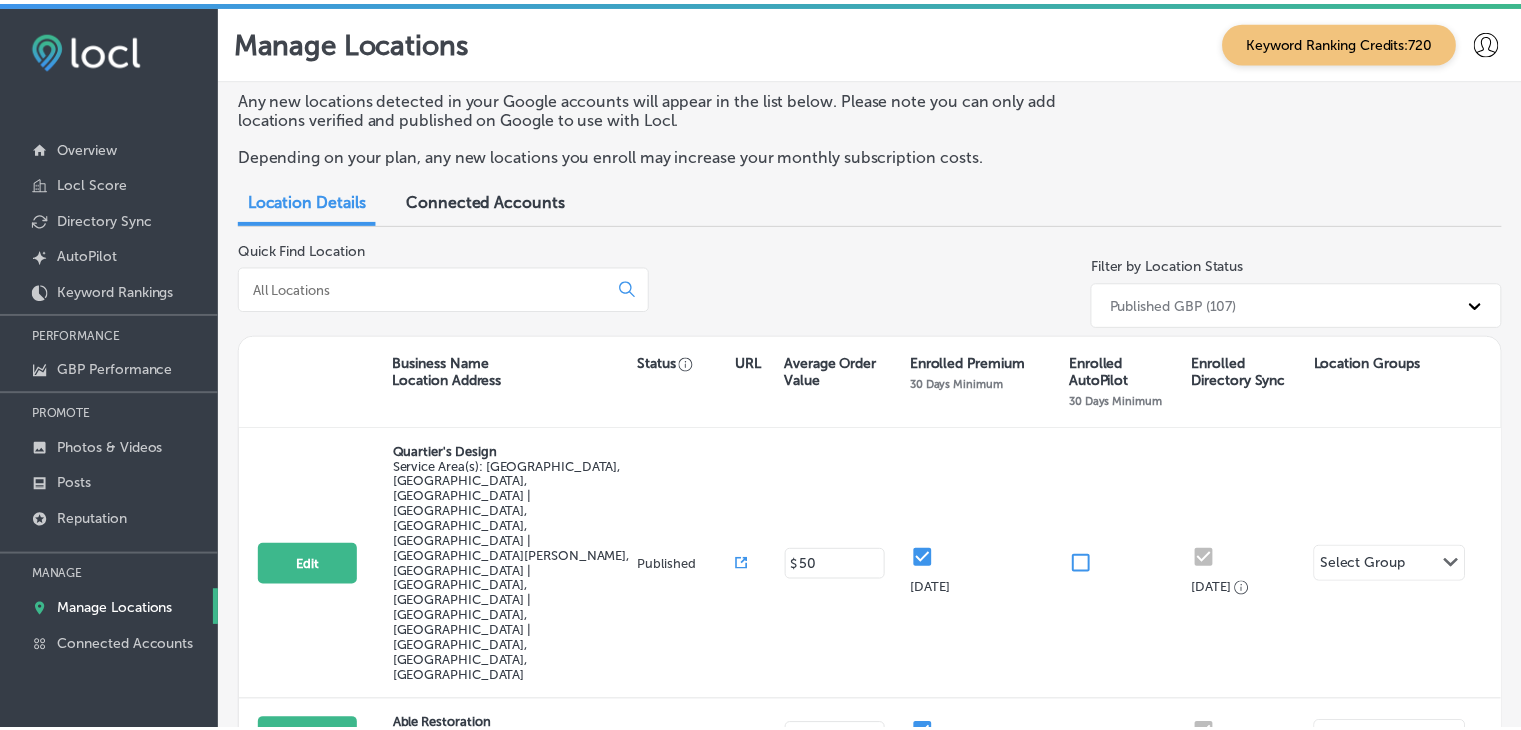 scroll, scrollTop: 0, scrollLeft: 0, axis: both 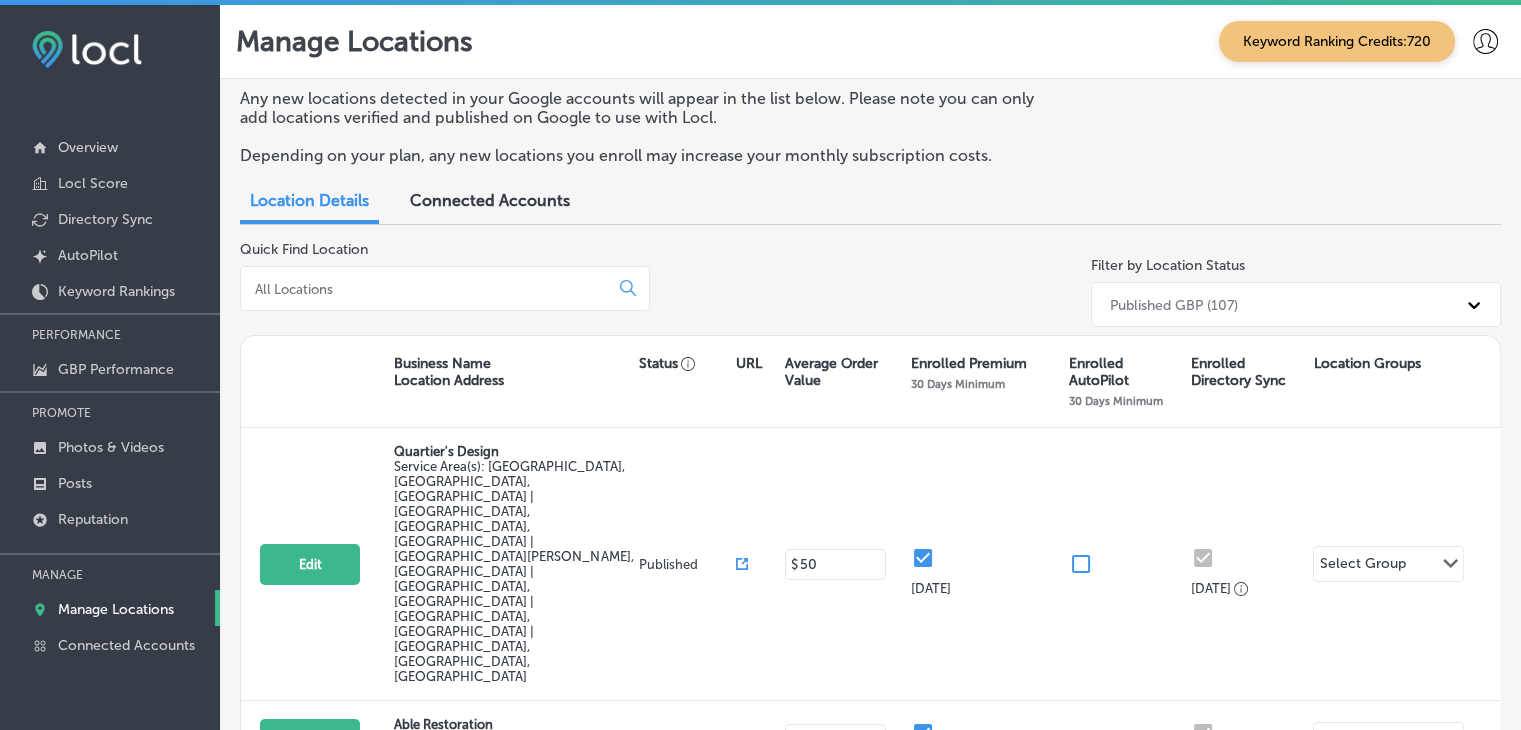 click at bounding box center (428, 289) 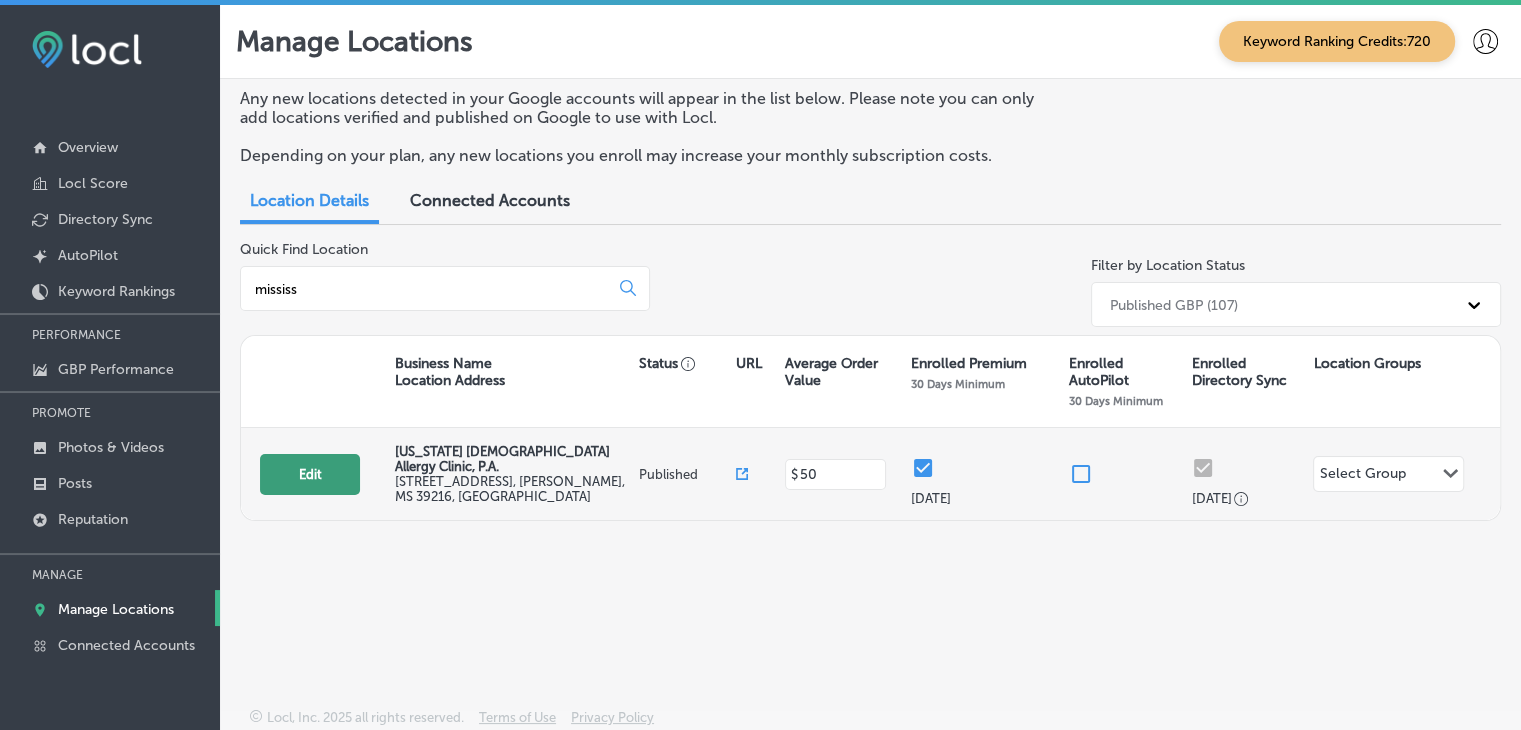 type on "mississ" 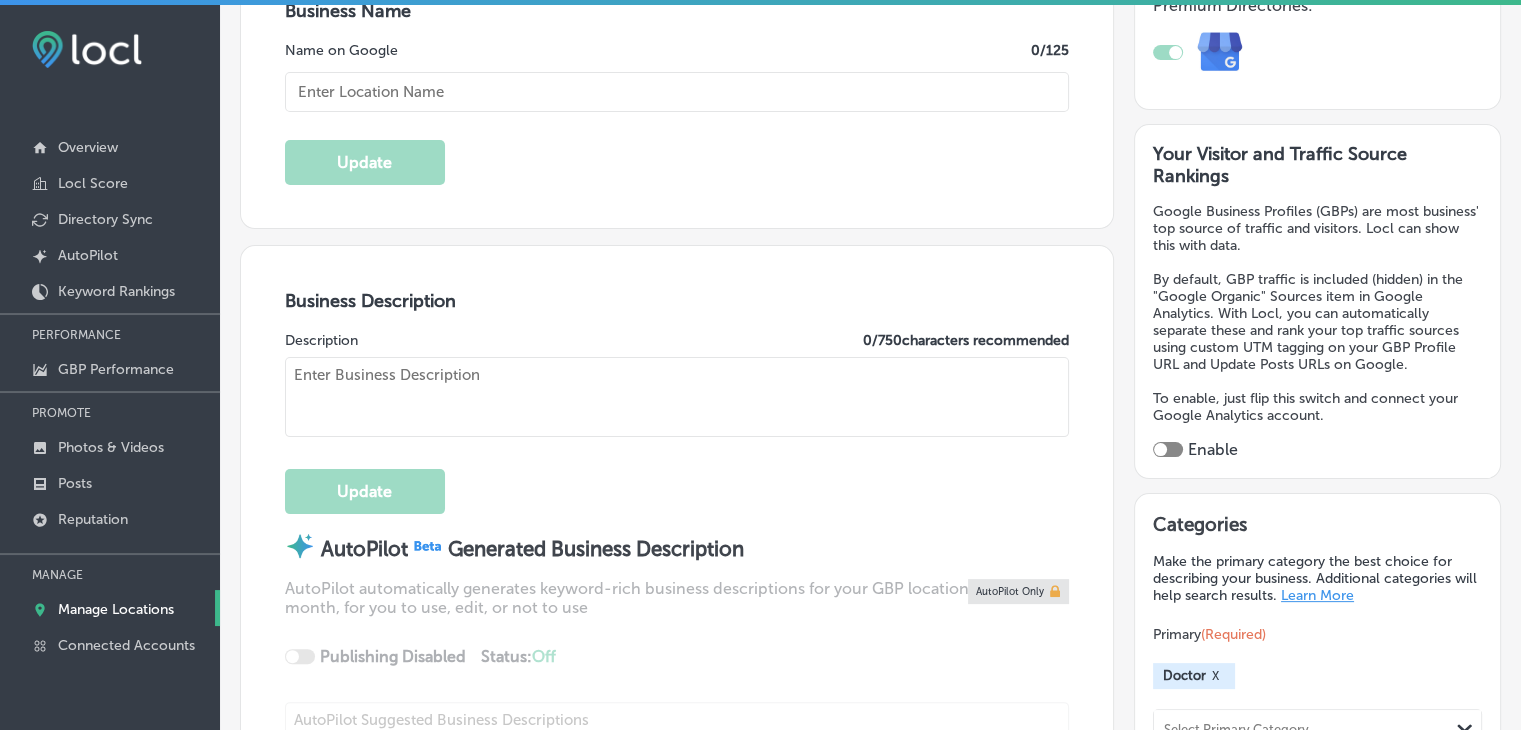 checkbox on "true" 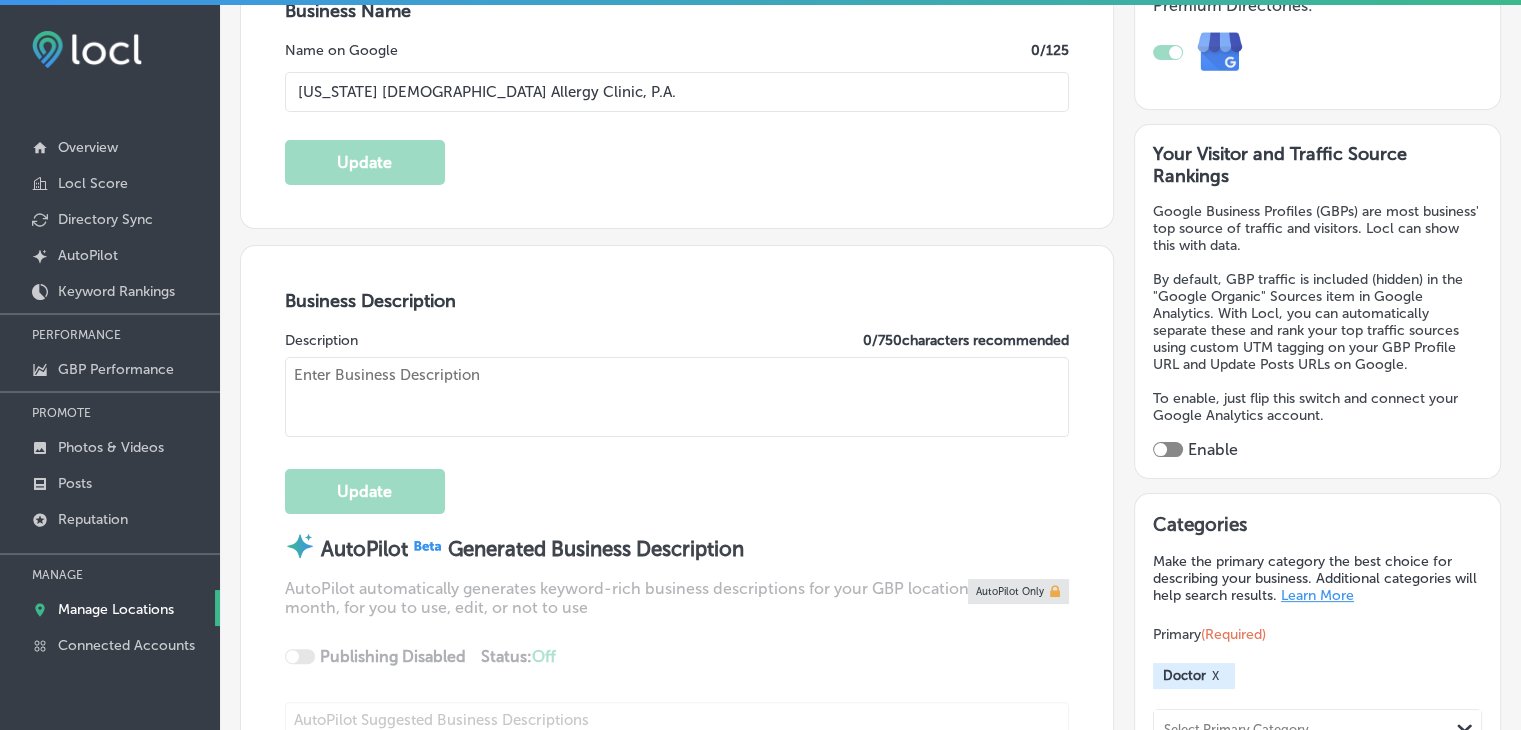 type on "1513 Lakeland Dr" 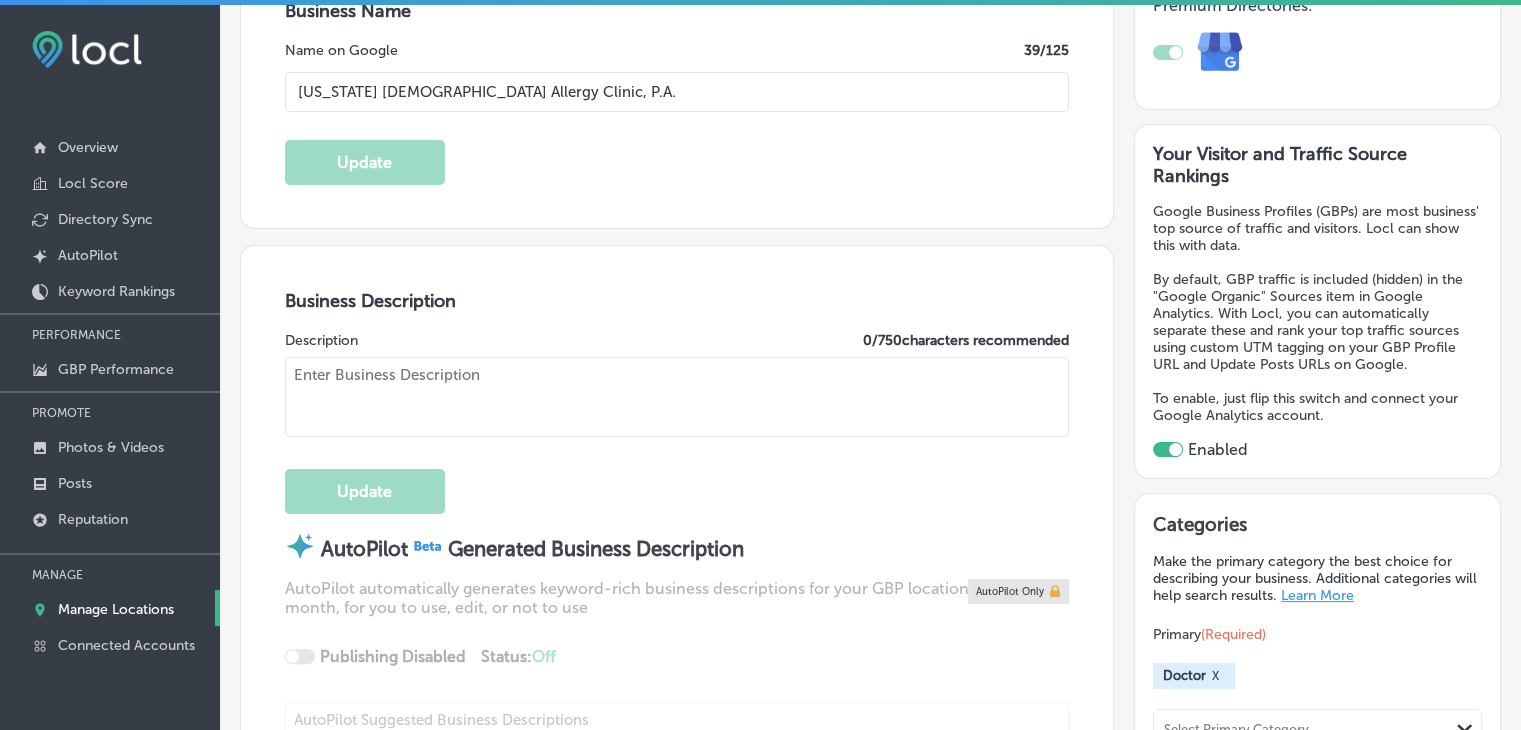type on "[US_STATE] [MEDICAL_DATA] & Allergy Clinic, P. A. offers trusted [MEDICAL_DATA] and allergy care with advanced treatments like allergy shots, skin testing, and oral challenges. Our experienced team provides personalized care for [MEDICAL_DATA], [MEDICAL_DATA], and [MEDICAL_DATA], helping you breathe easier. [PERSON_NAME], Byram, Pearl, and surrounding areas, we are dedicated to providing effective allergy relief and [MEDICAL_DATA] management. Whether you need [MEDICAL_DATA] treatment or allergy testing, our clinic is here to help you find lasting relief. Call [DATE] to schedule your appointment." 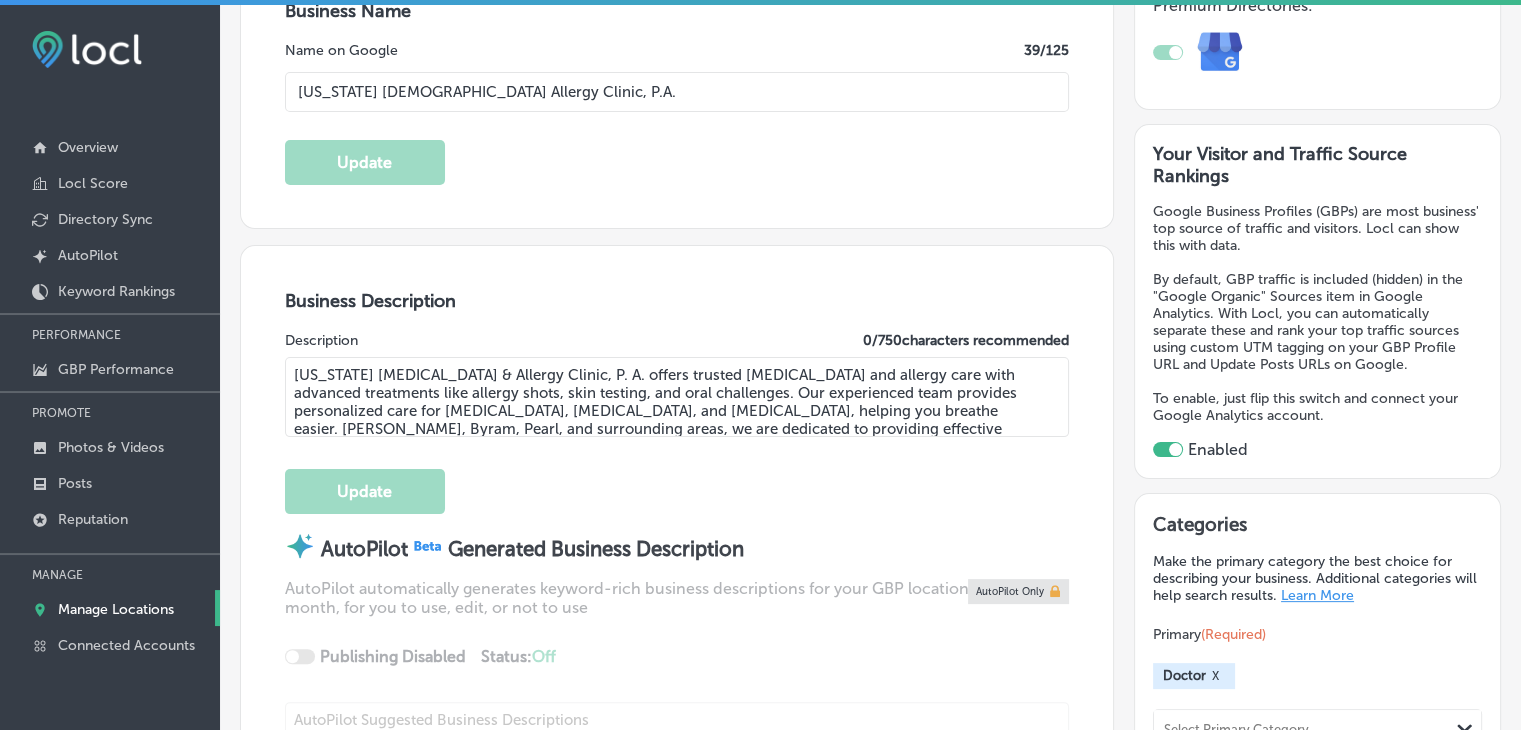 type on "[PHONE_NUMBER]" 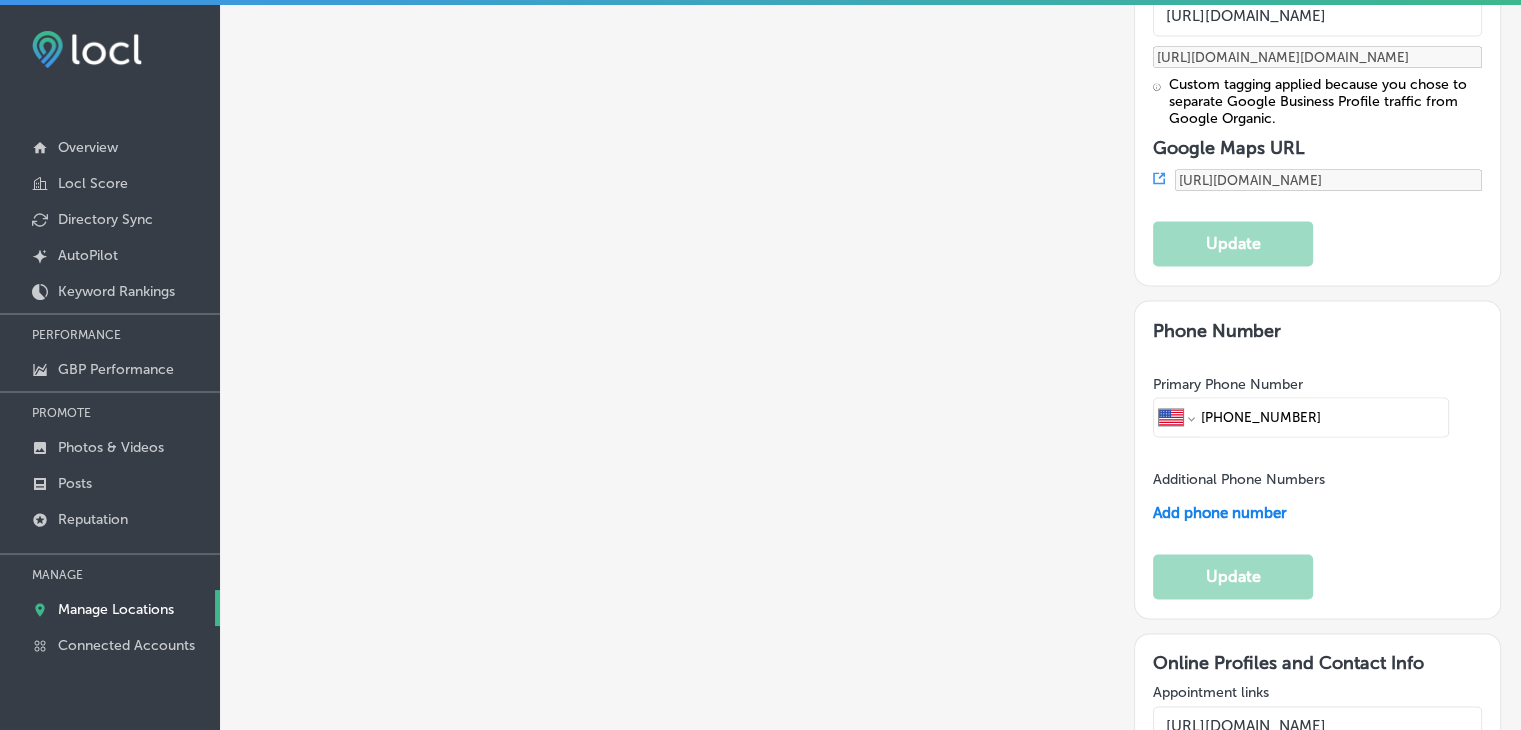 scroll, scrollTop: 2900, scrollLeft: 0, axis: vertical 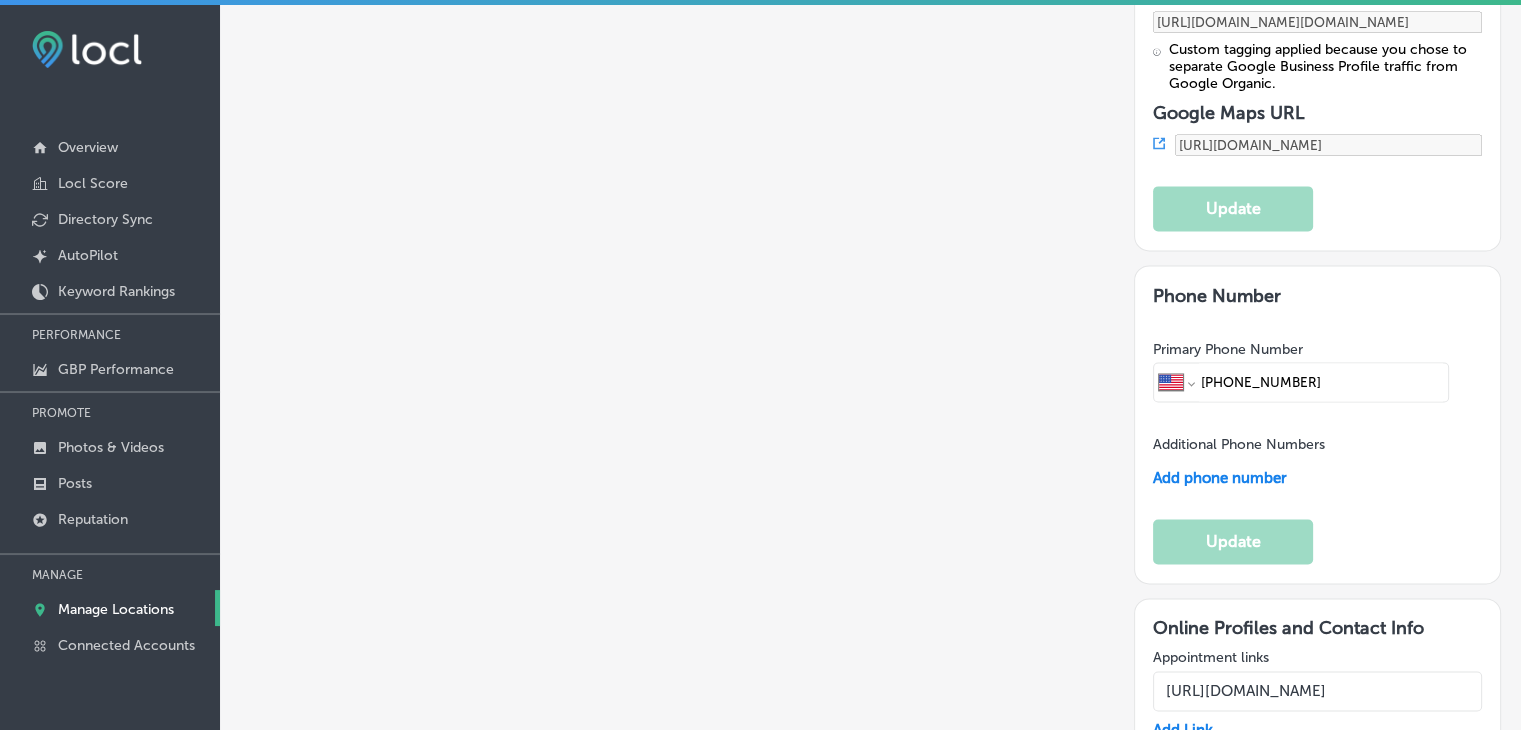 click at bounding box center (1317, 955) 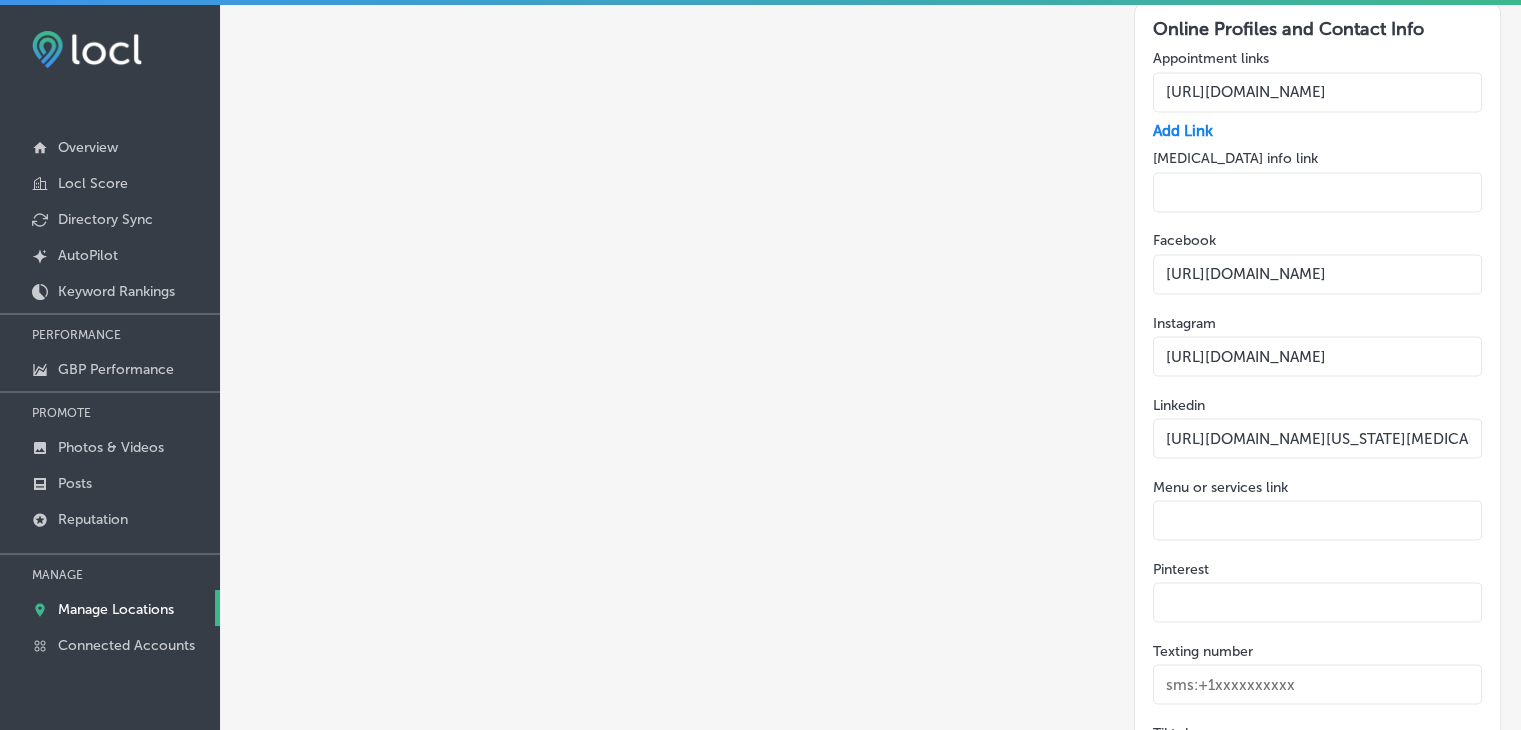 scroll, scrollTop: 3500, scrollLeft: 0, axis: vertical 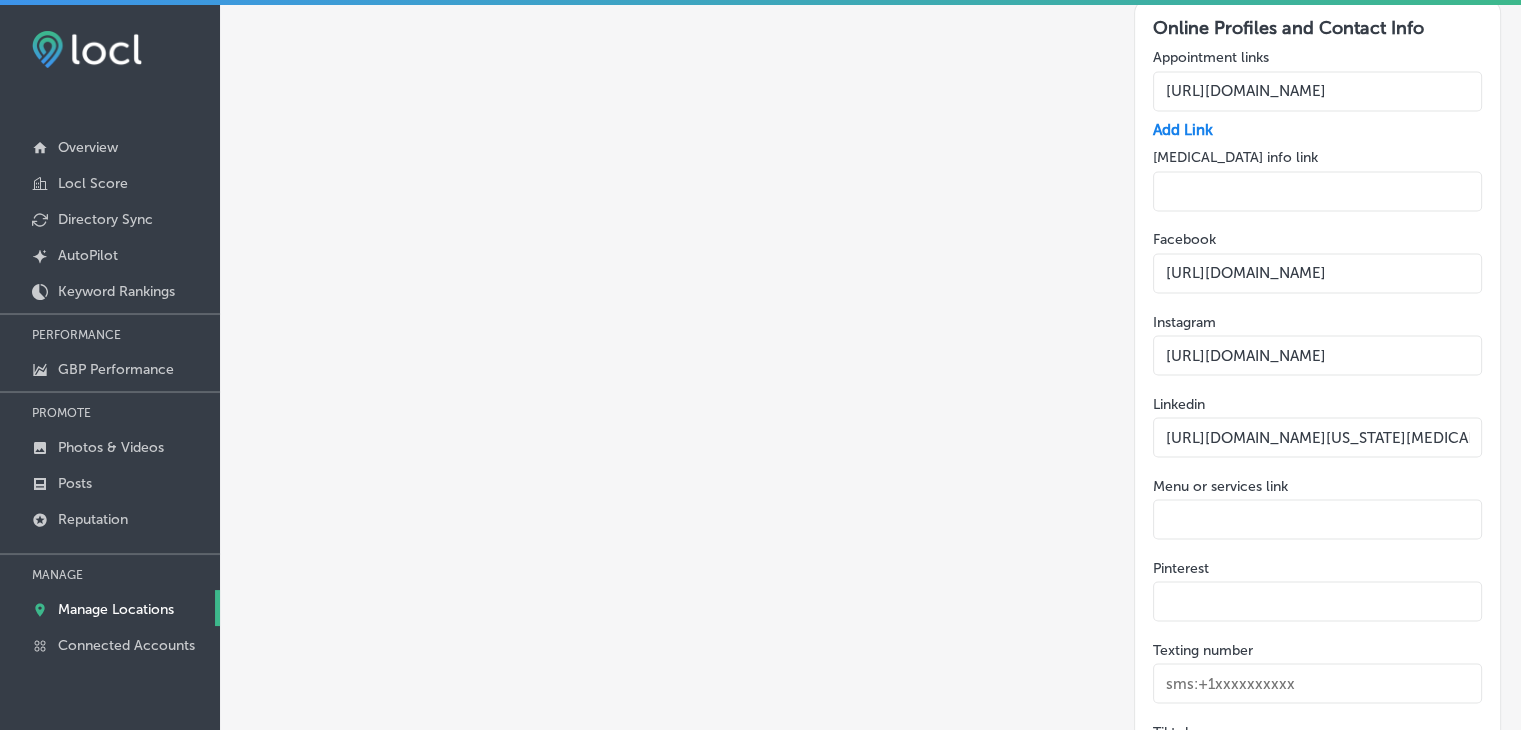 click on "Update" 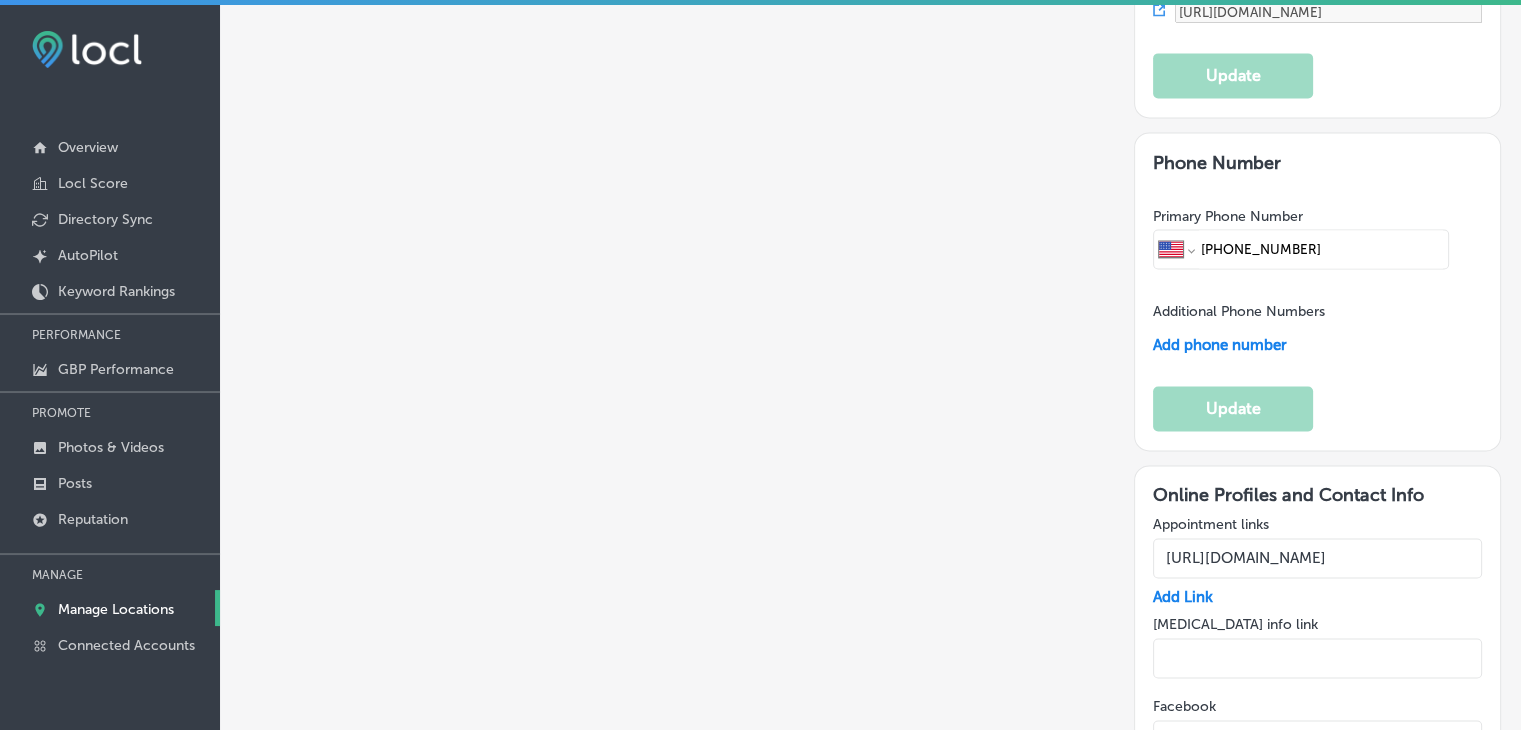 scroll, scrollTop: 3000, scrollLeft: 0, axis: vertical 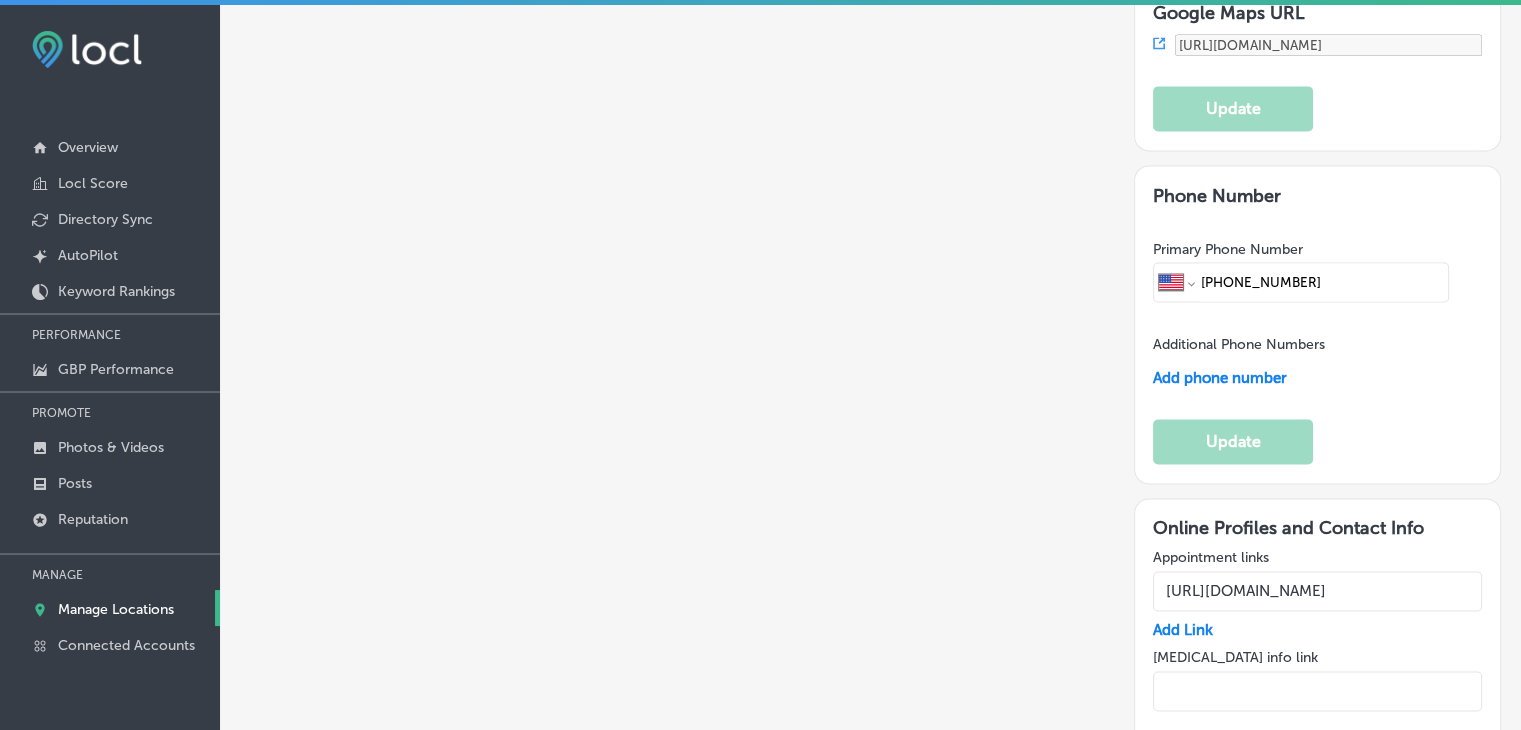 click on "https://www.instagram.com/msasthmaallergy/" at bounding box center (1317, 855) 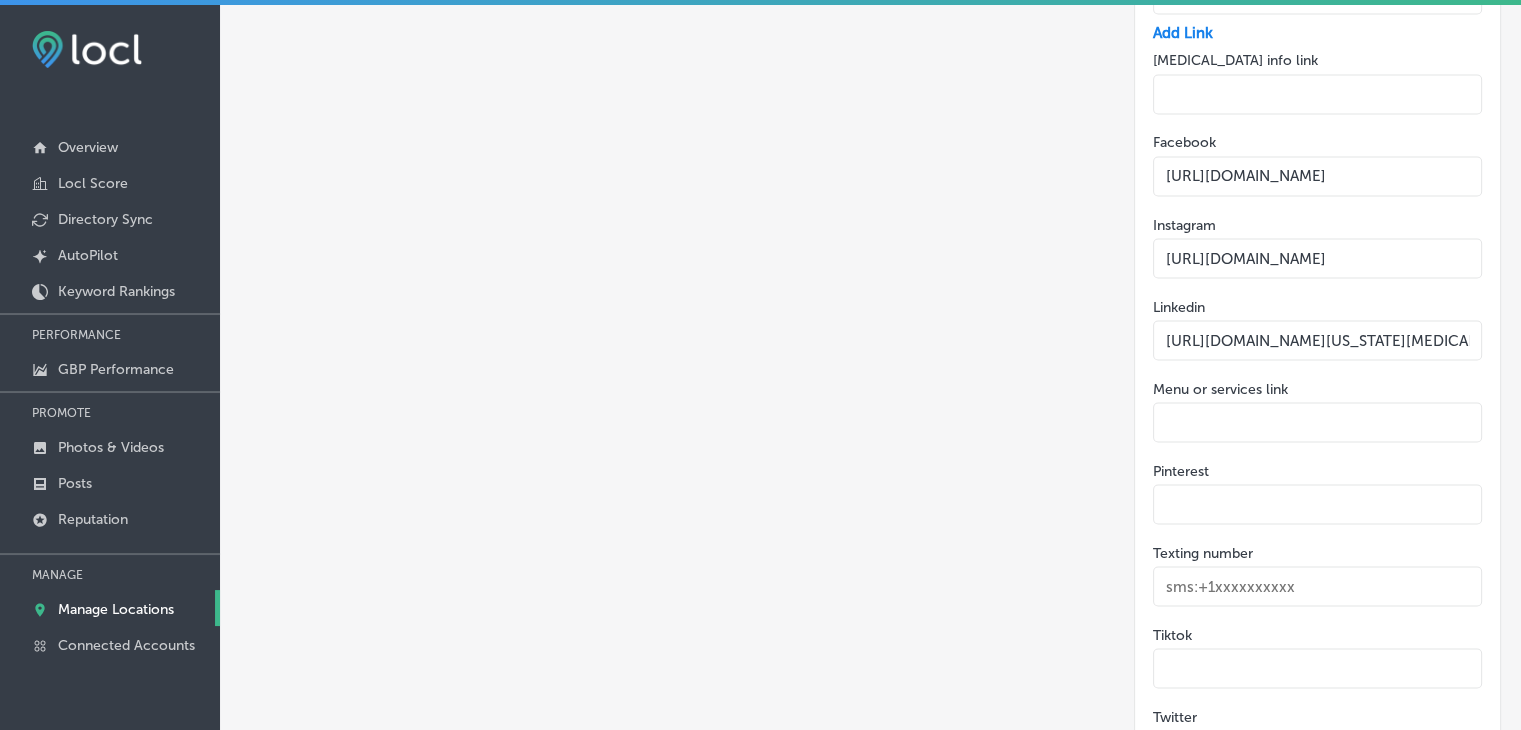 scroll, scrollTop: 3677, scrollLeft: 0, axis: vertical 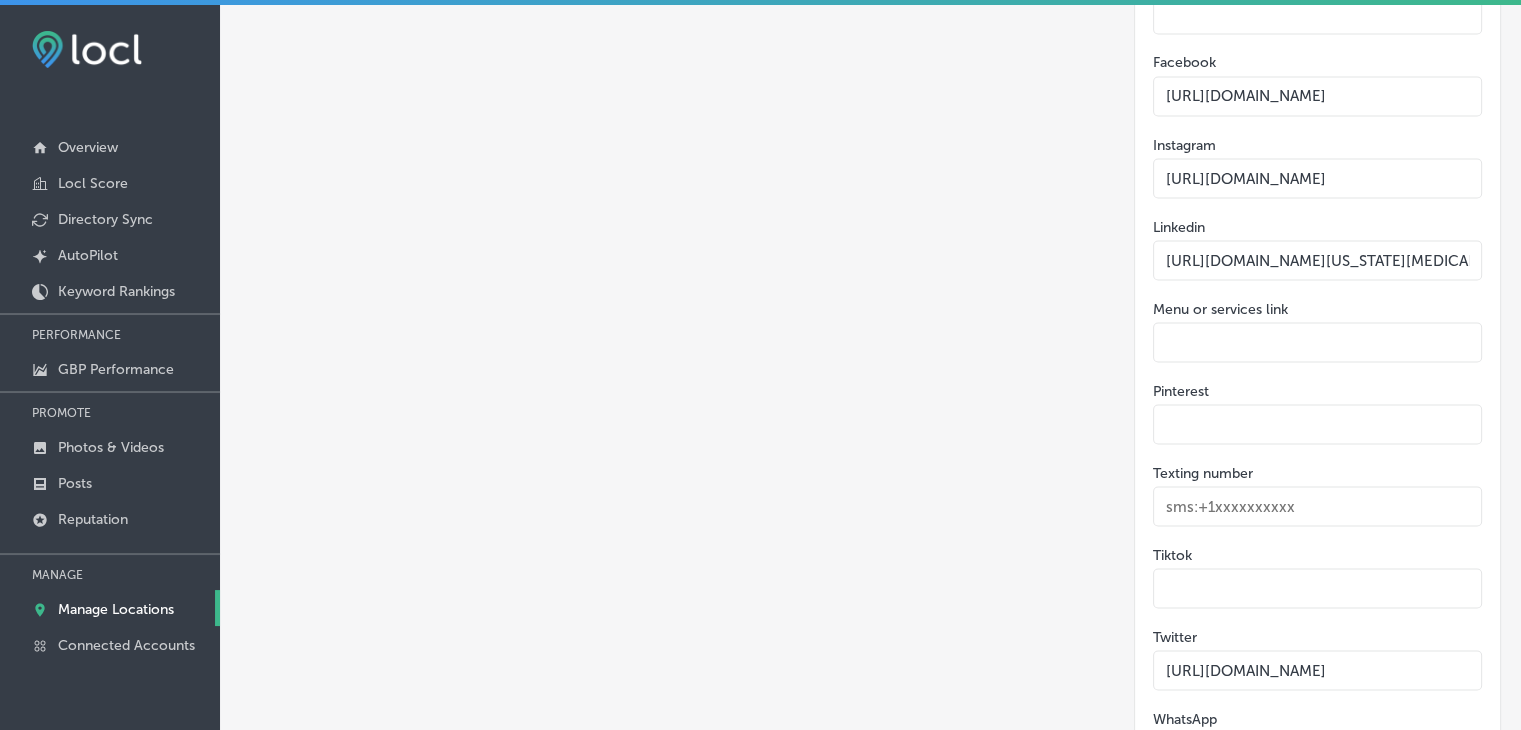 click on "Update" 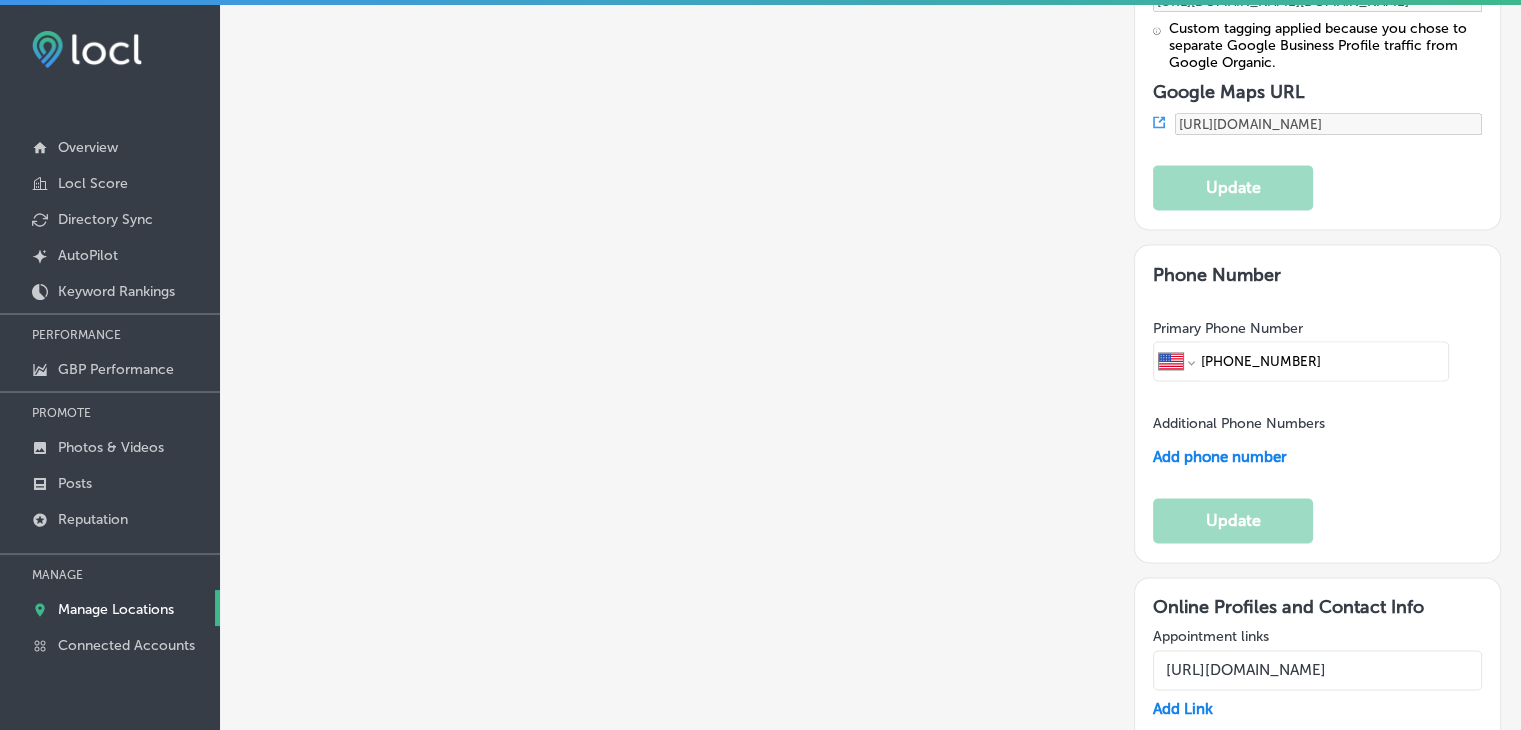 scroll, scrollTop: 2877, scrollLeft: 0, axis: vertical 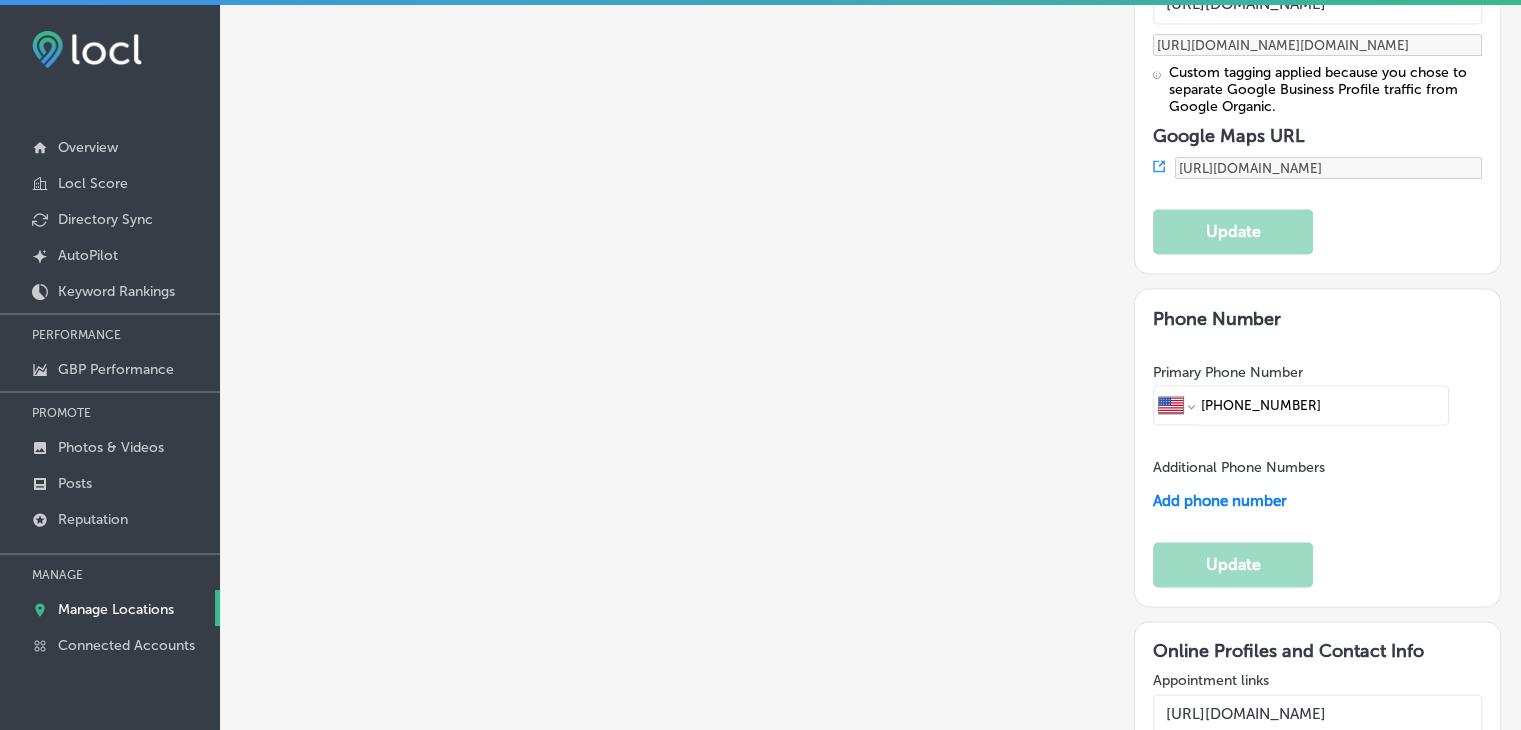 drag, startPoint x: 1324, startPoint y: 356, endPoint x: 1512, endPoint y: 366, distance: 188.26576 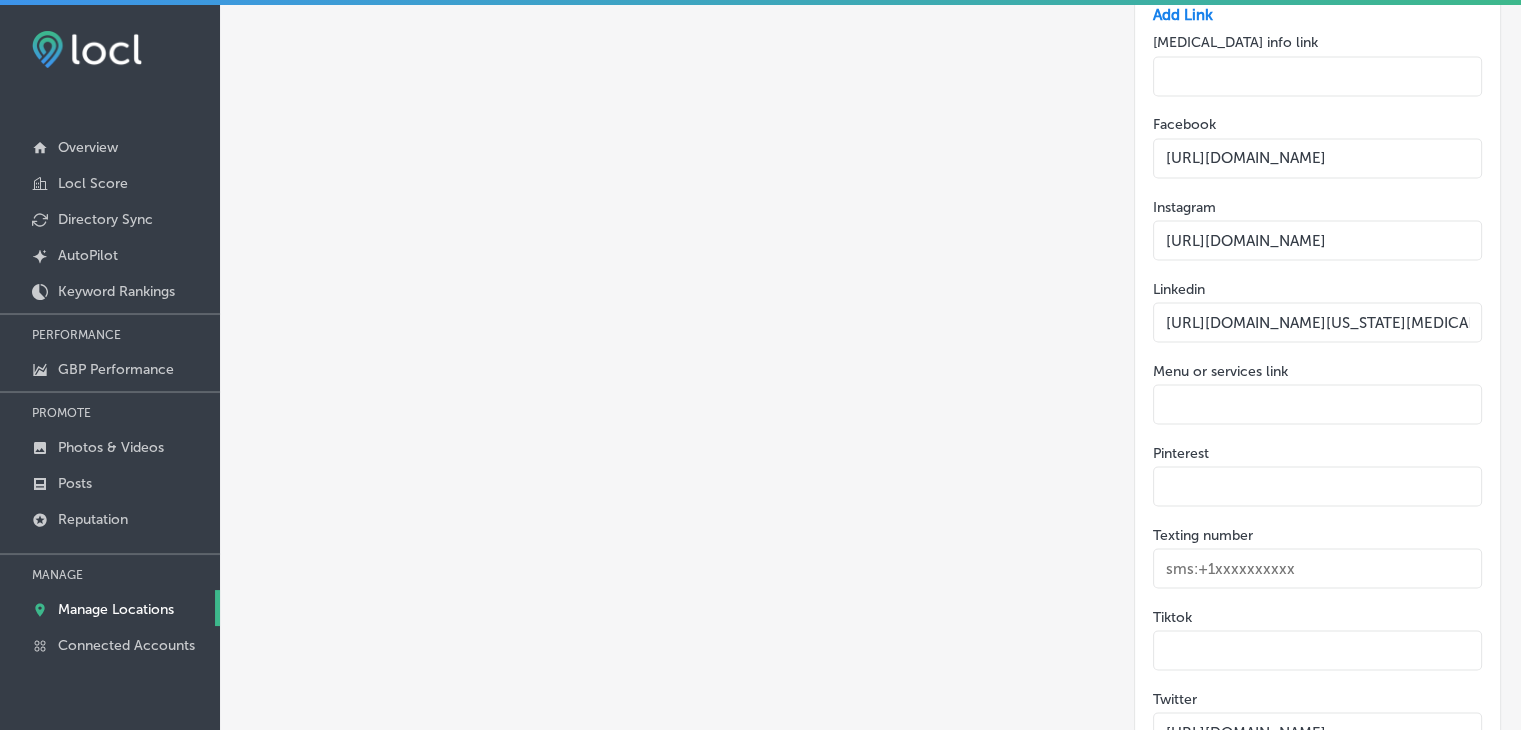 scroll, scrollTop: 3677, scrollLeft: 0, axis: vertical 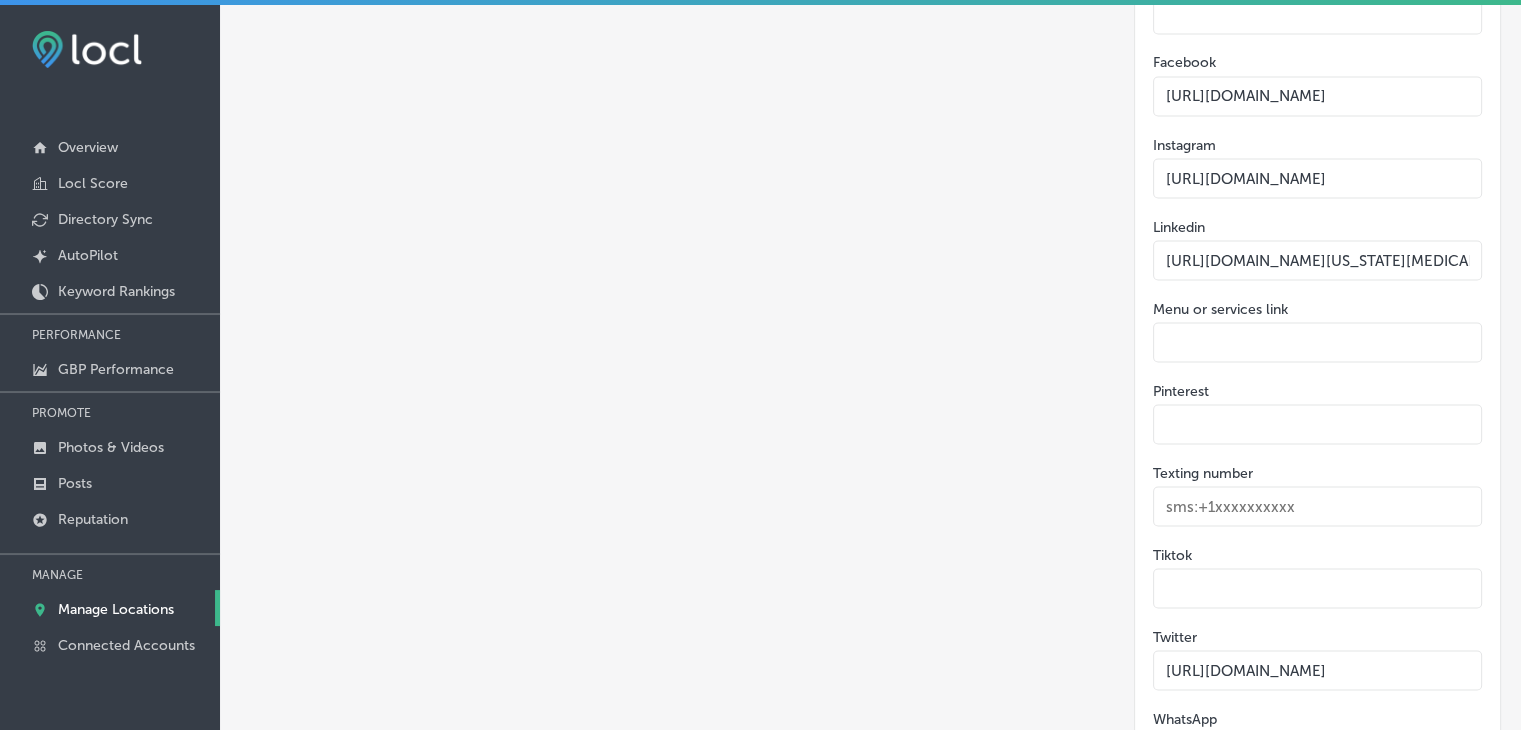 type on "[URL][DOMAIN_NAME]" 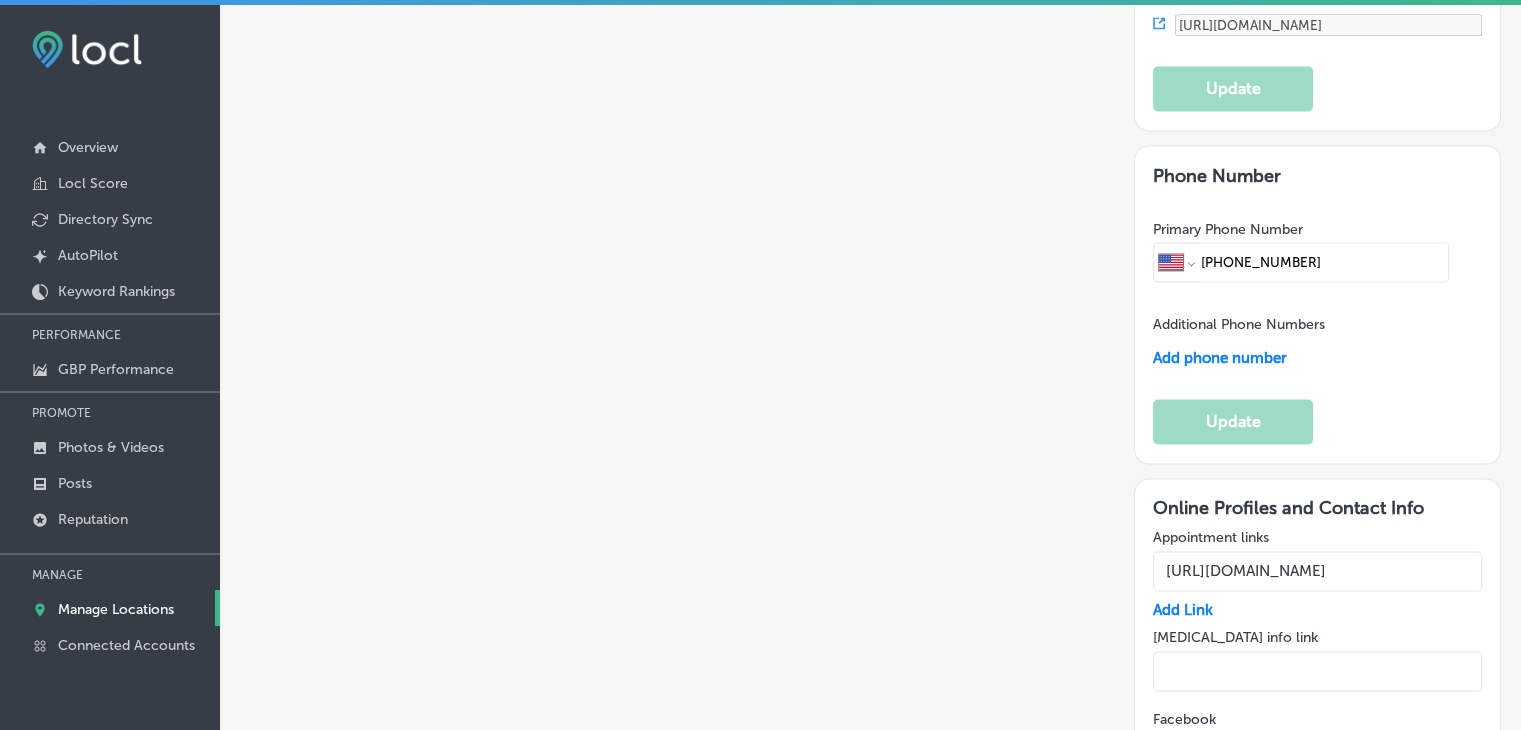 scroll, scrollTop: 2977, scrollLeft: 0, axis: vertical 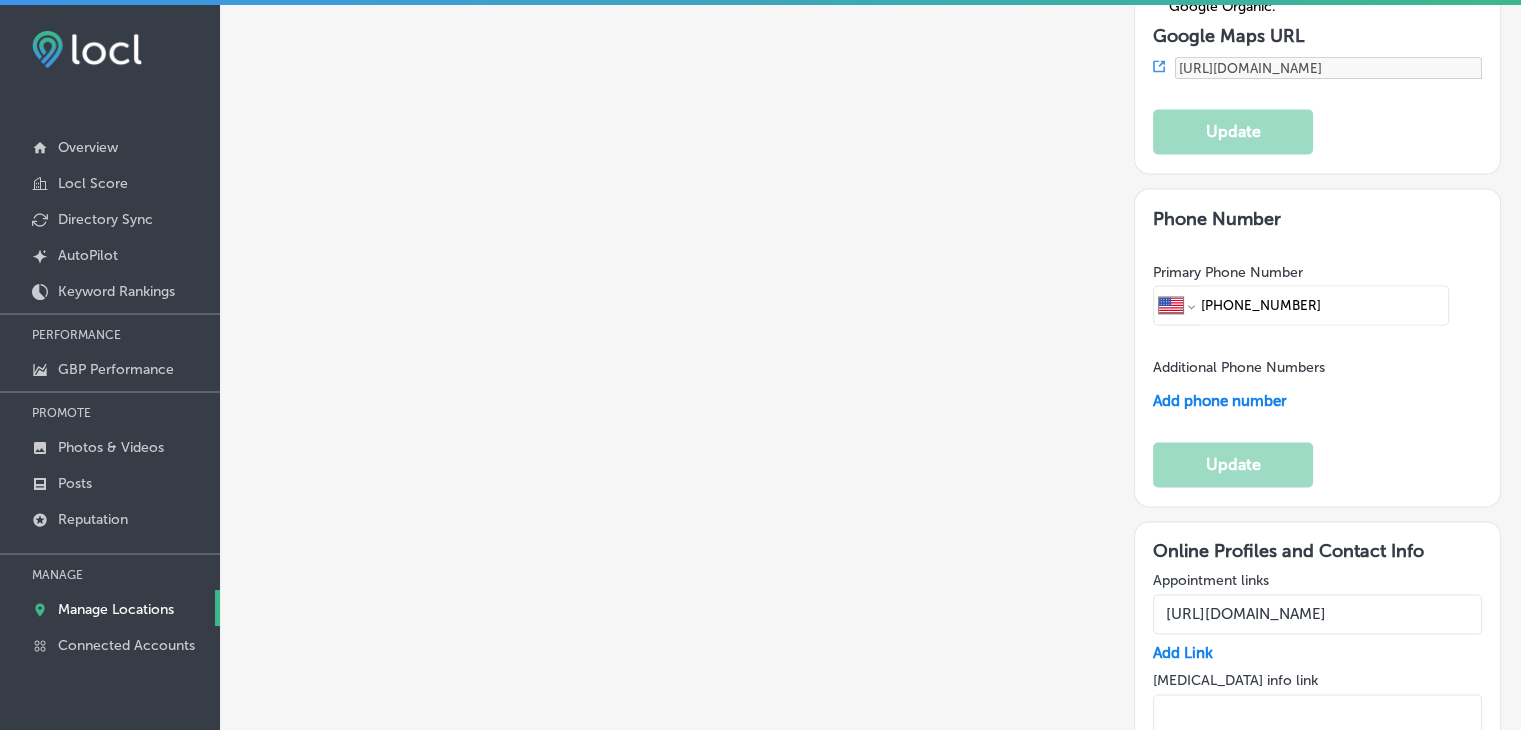drag, startPoint x: 1217, startPoint y: 273, endPoint x: 1525, endPoint y: 277, distance: 308.02597 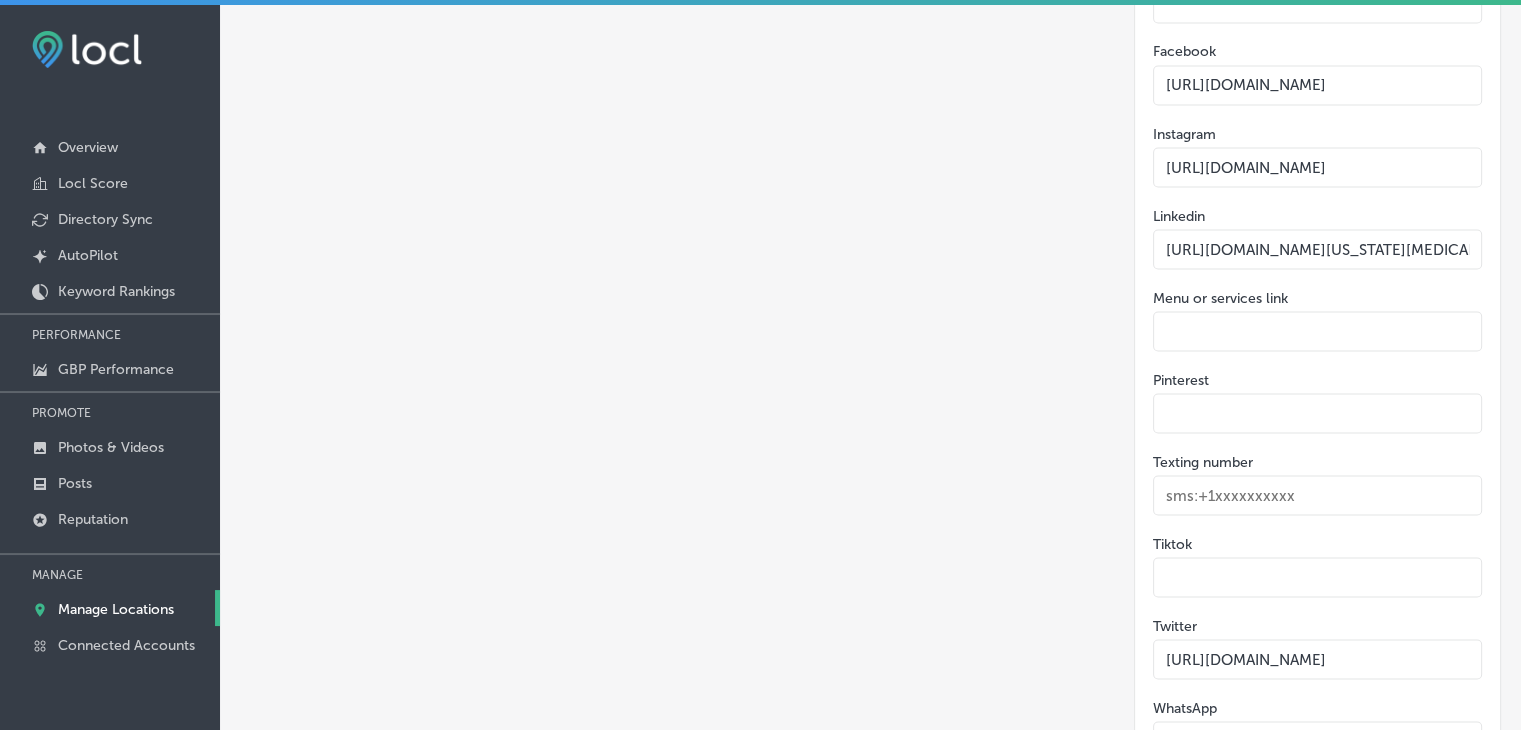 scroll, scrollTop: 3719, scrollLeft: 0, axis: vertical 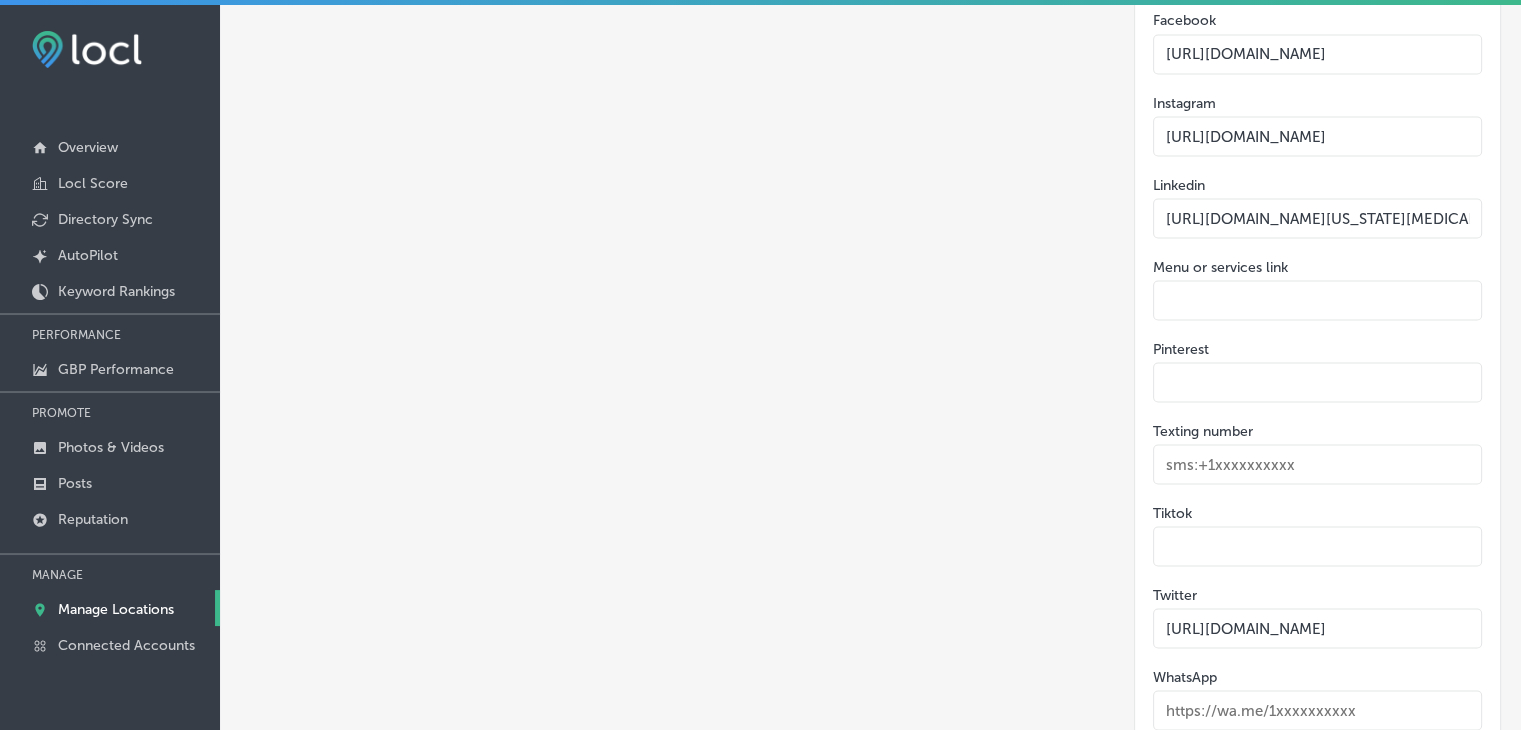 type on "https://www.instagram.com/msasthmaallergy/" 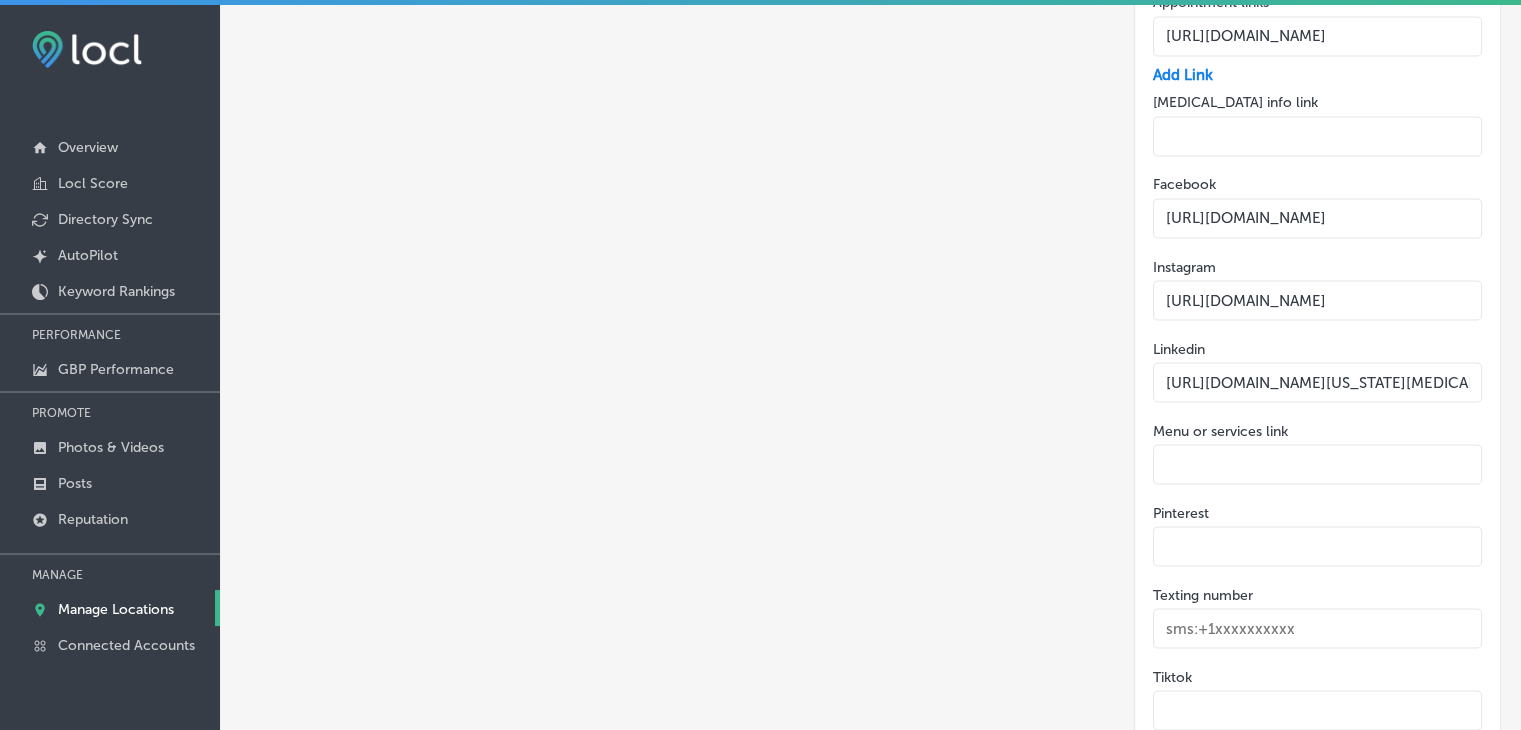 scroll, scrollTop: 3577, scrollLeft: 0, axis: vertical 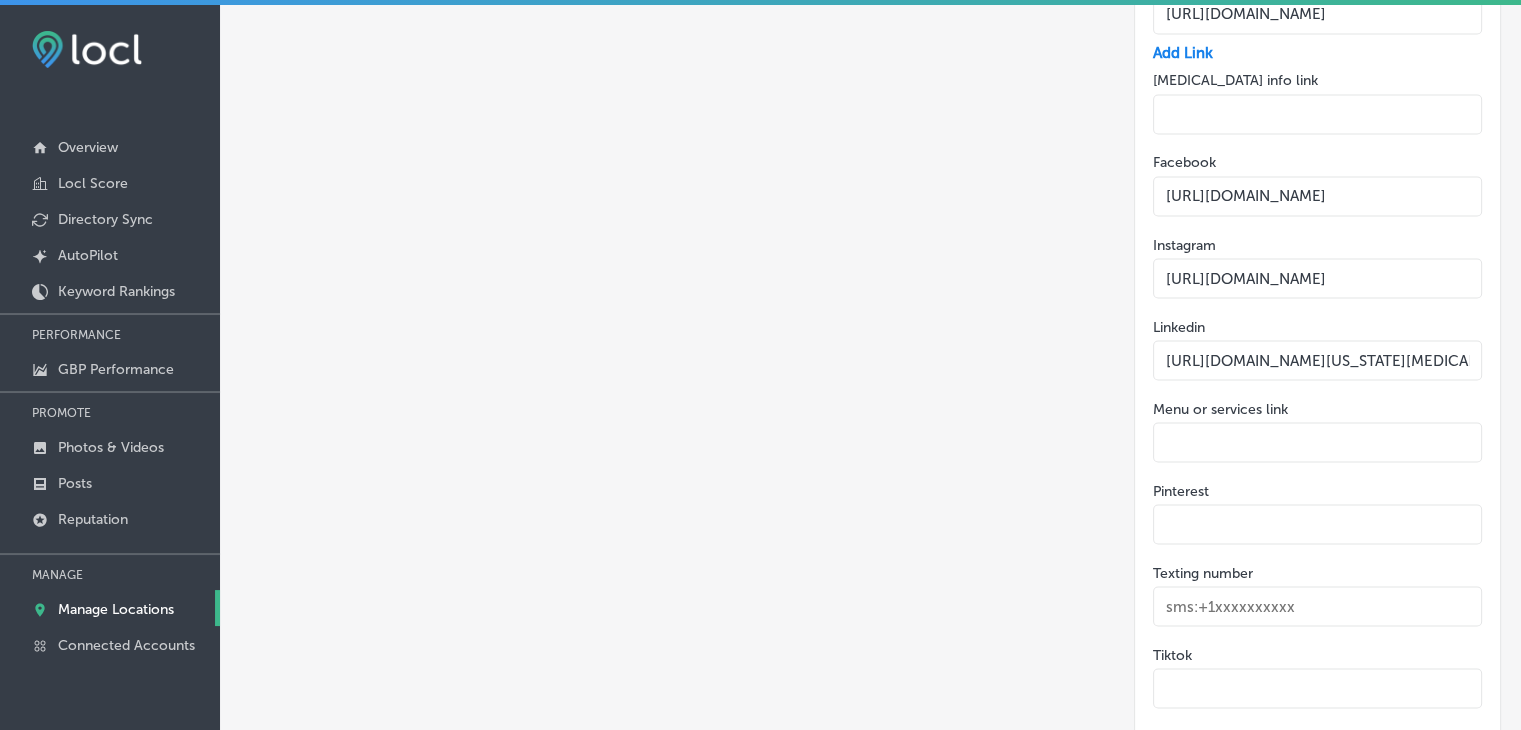 click on "Update" 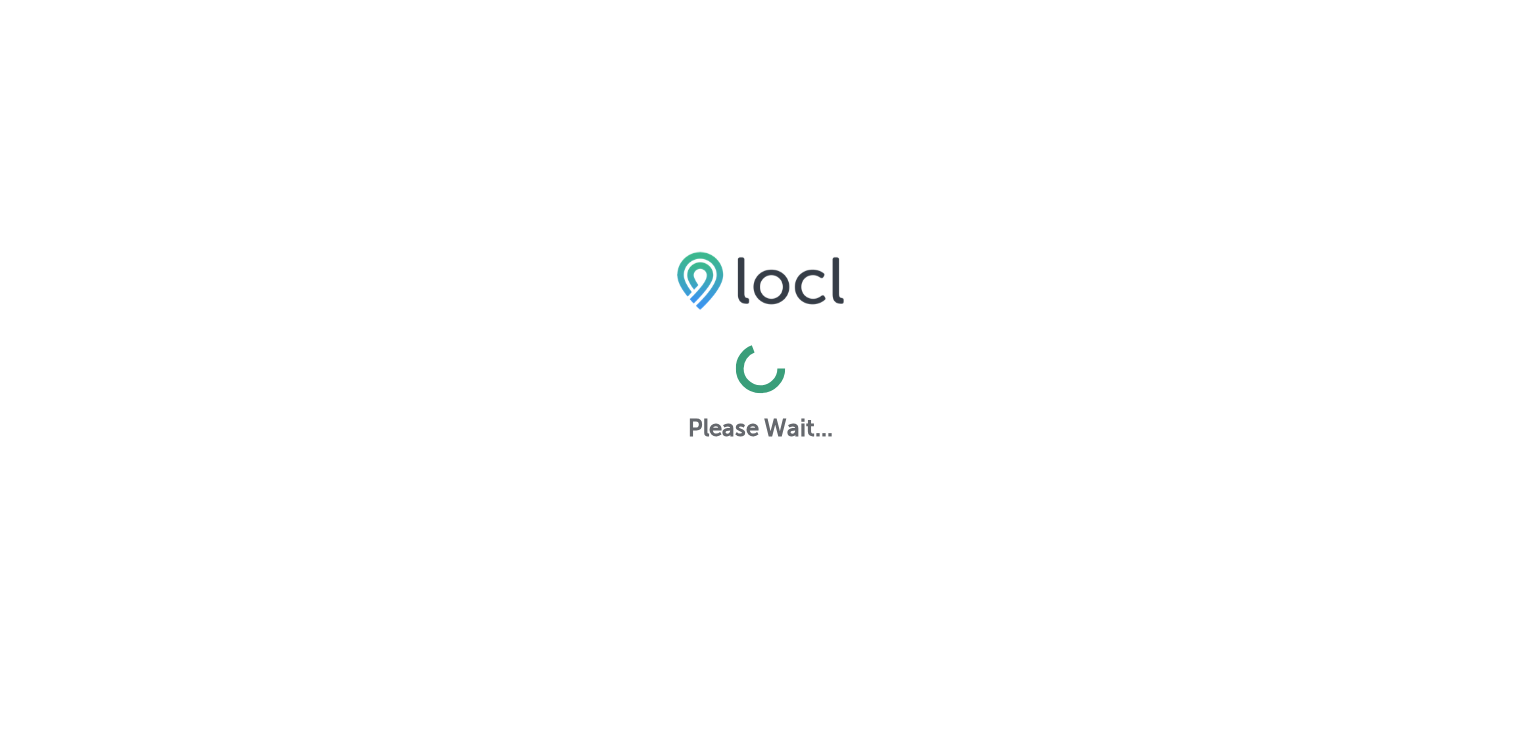 scroll, scrollTop: 0, scrollLeft: 0, axis: both 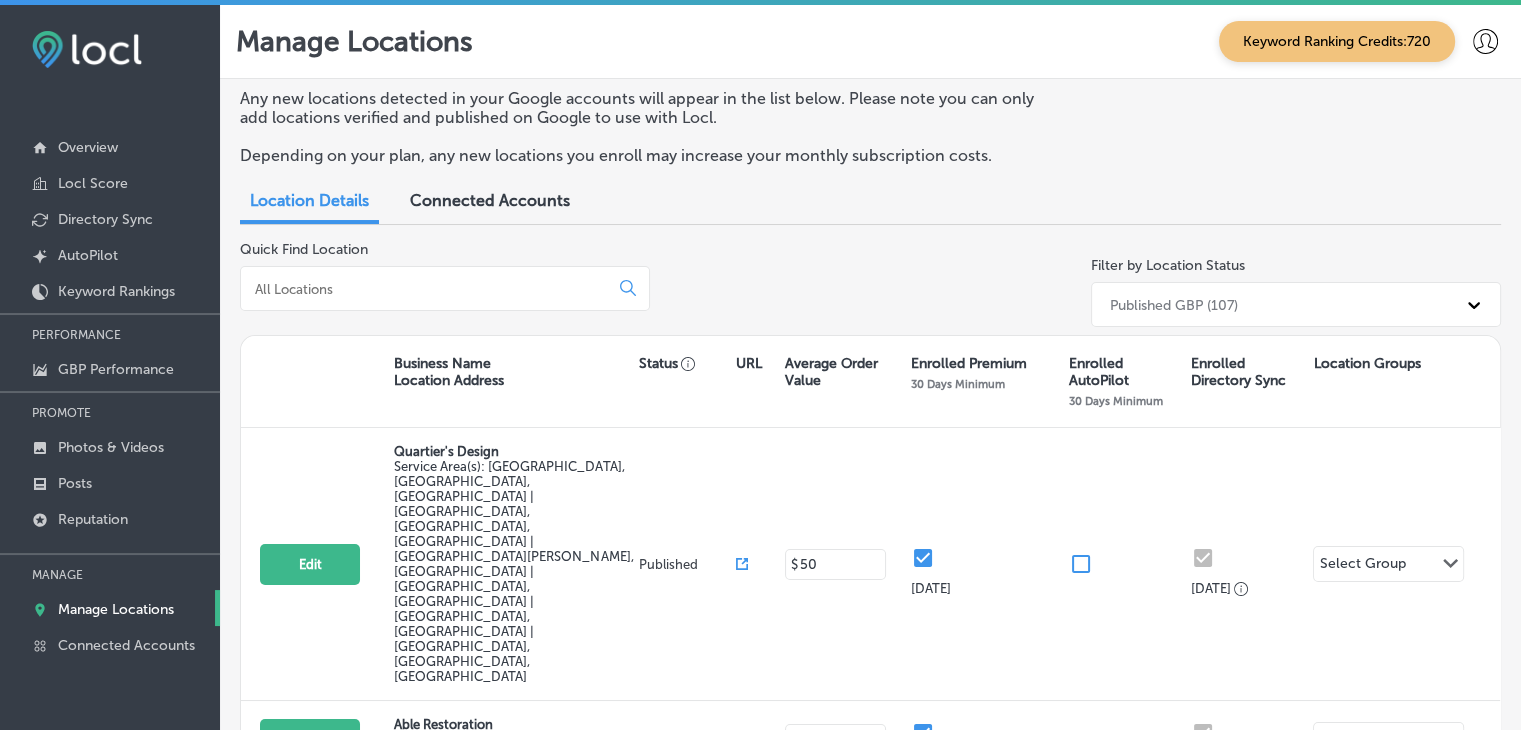 click at bounding box center [445, 288] 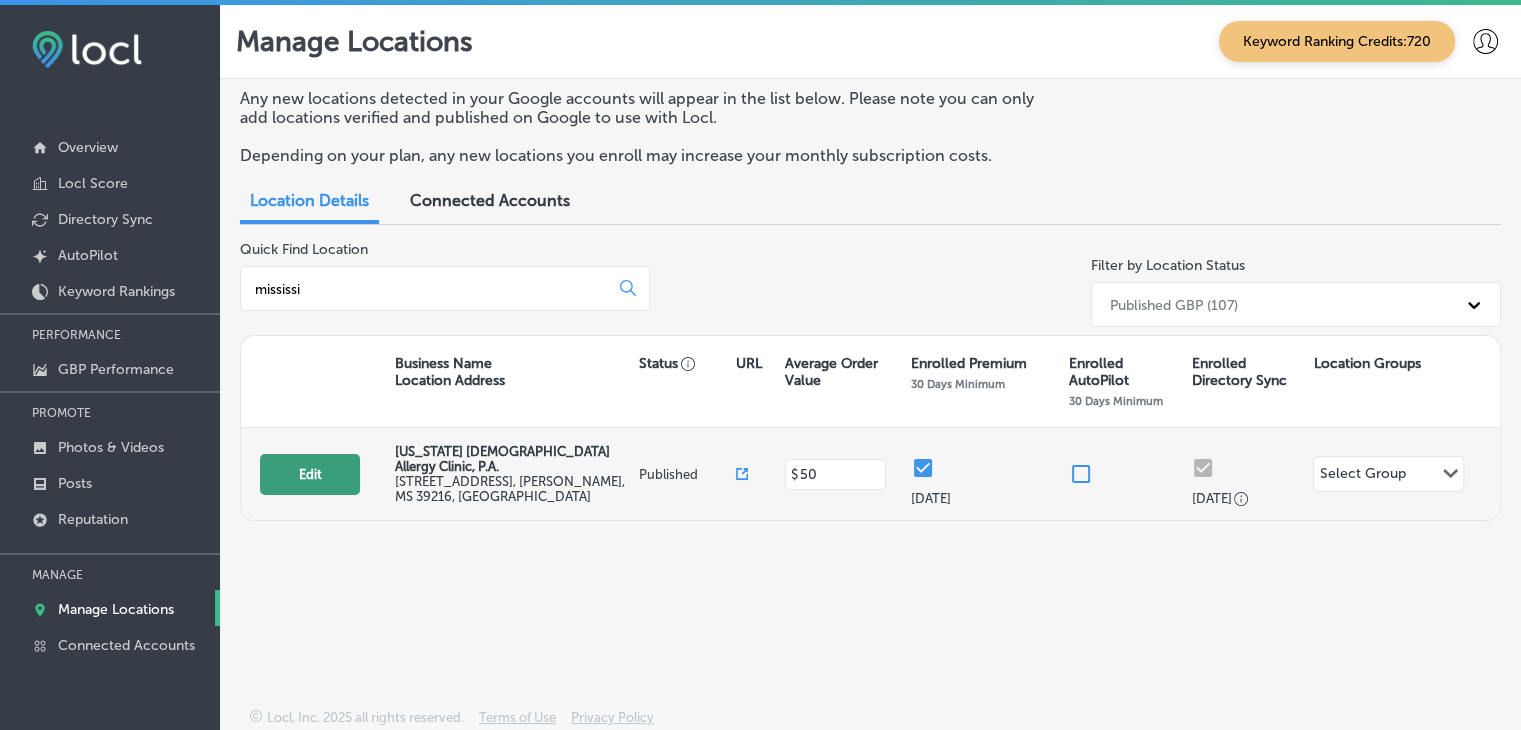 type on "mississi" 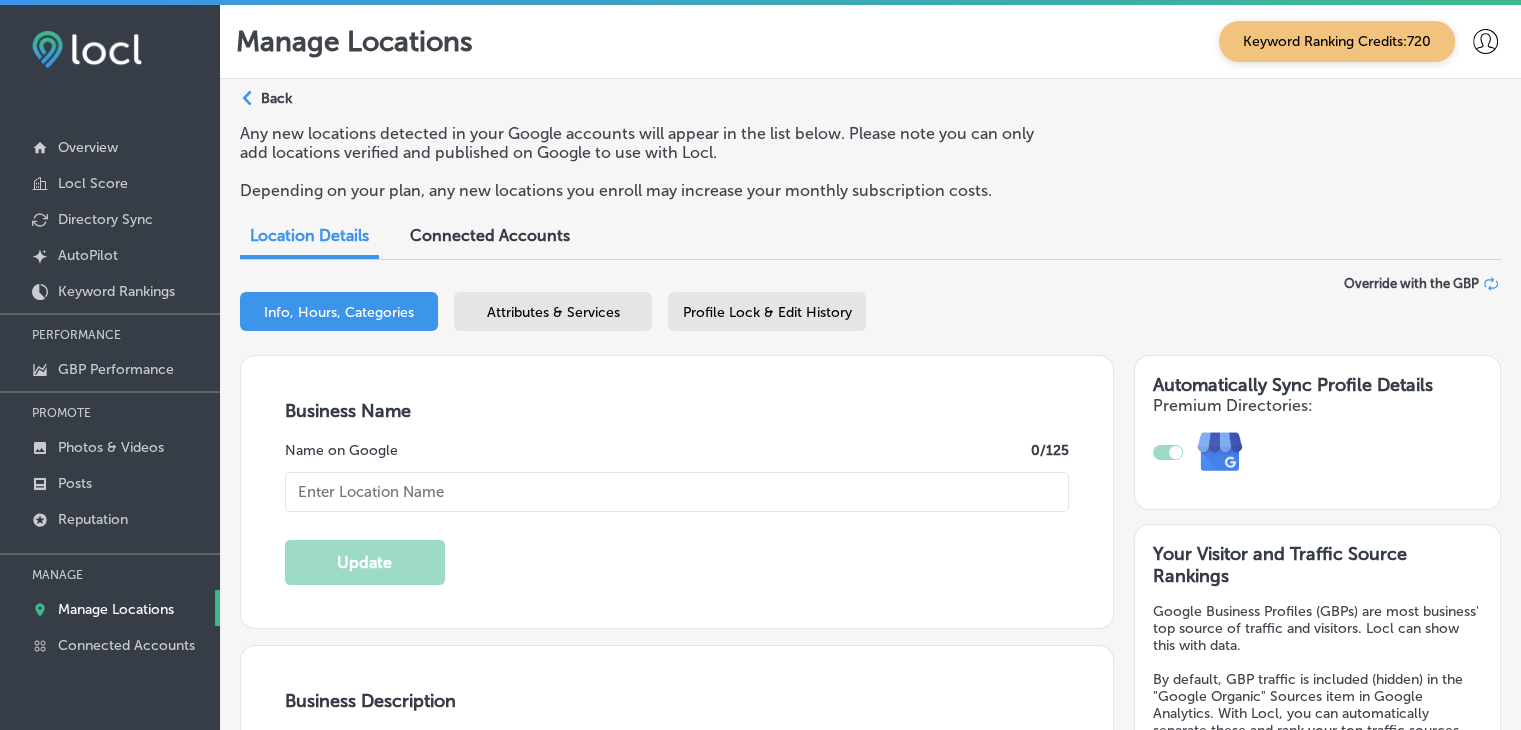 type on "[US_STATE] [DEMOGRAPHIC_DATA] Allergy Clinic, P.A." 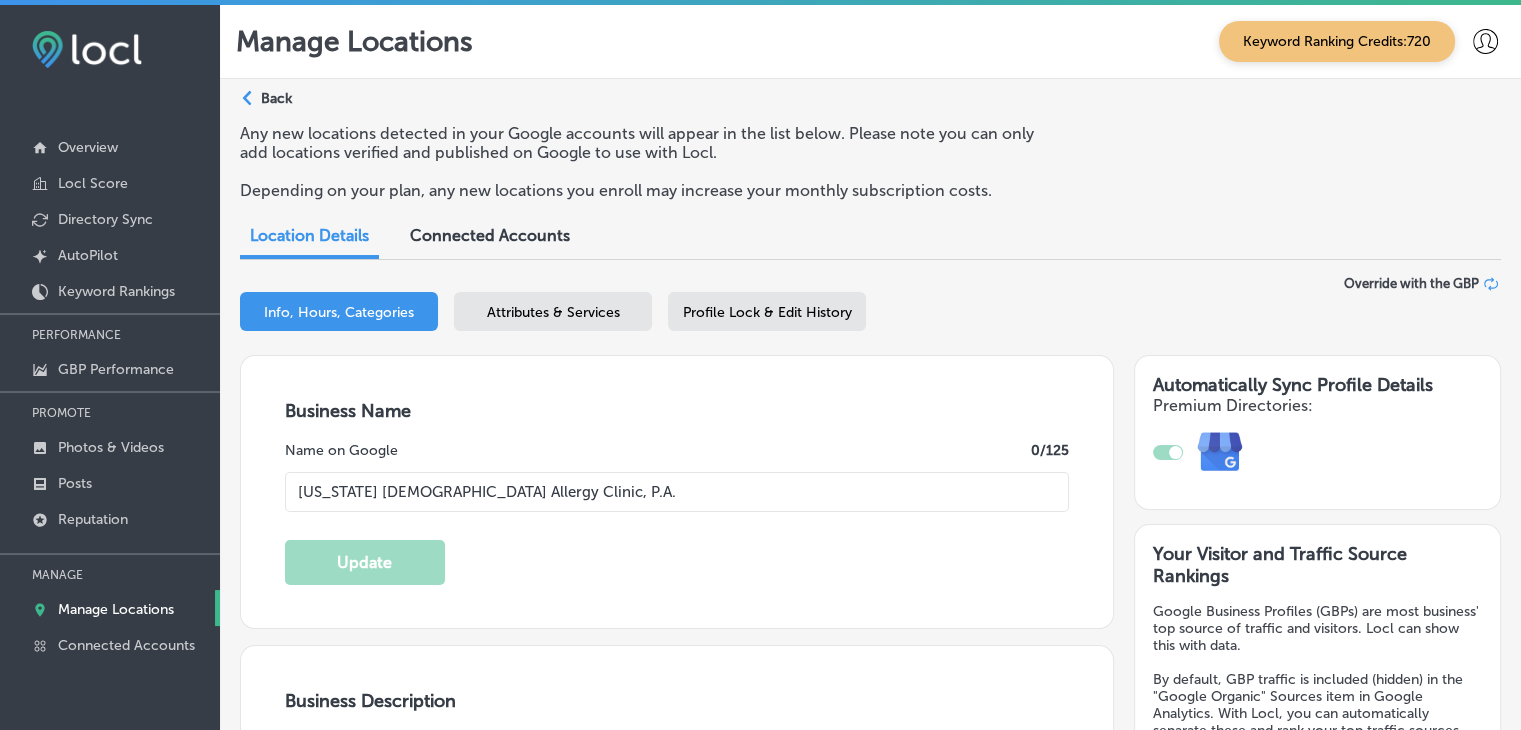type on "1513 Lakeland Dr" 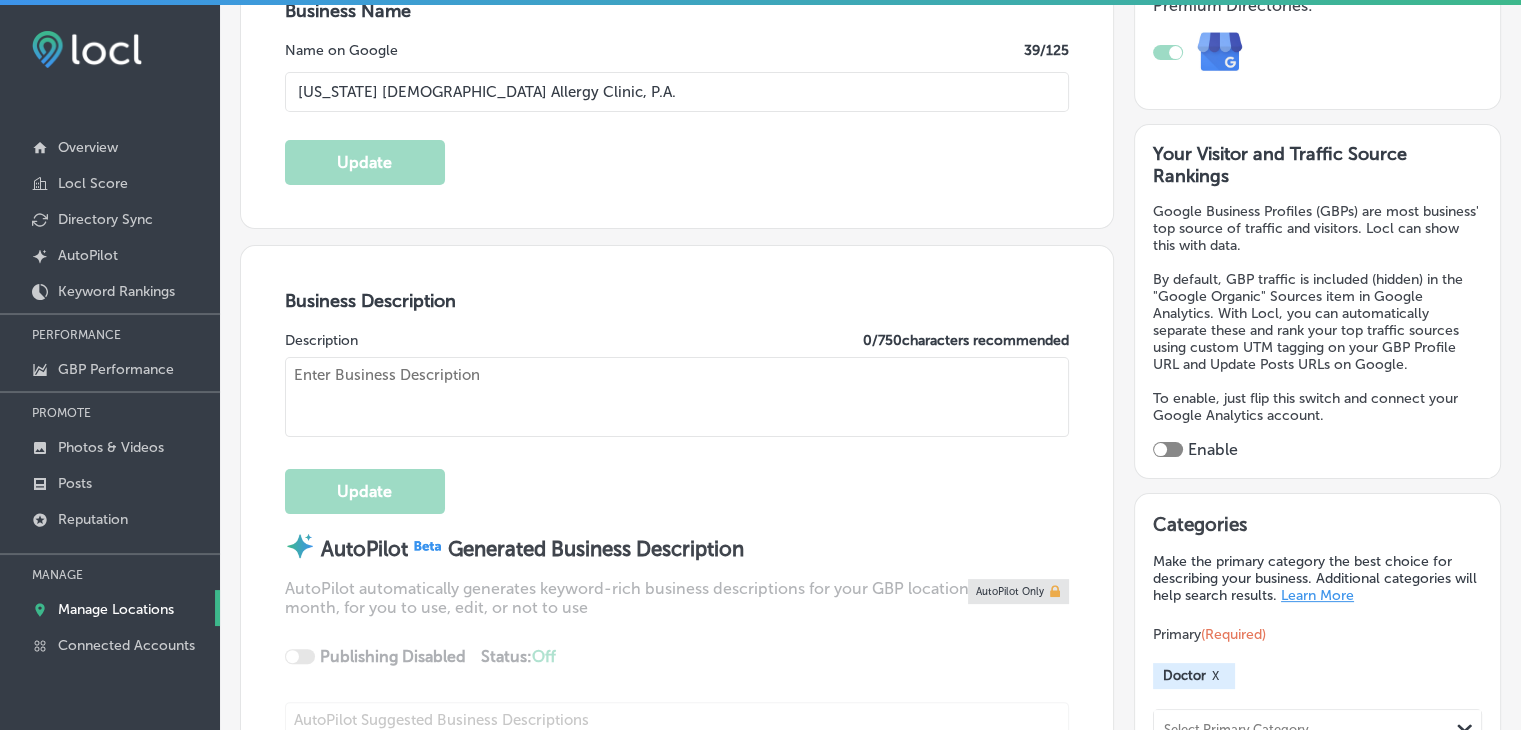 checkbox on "true" 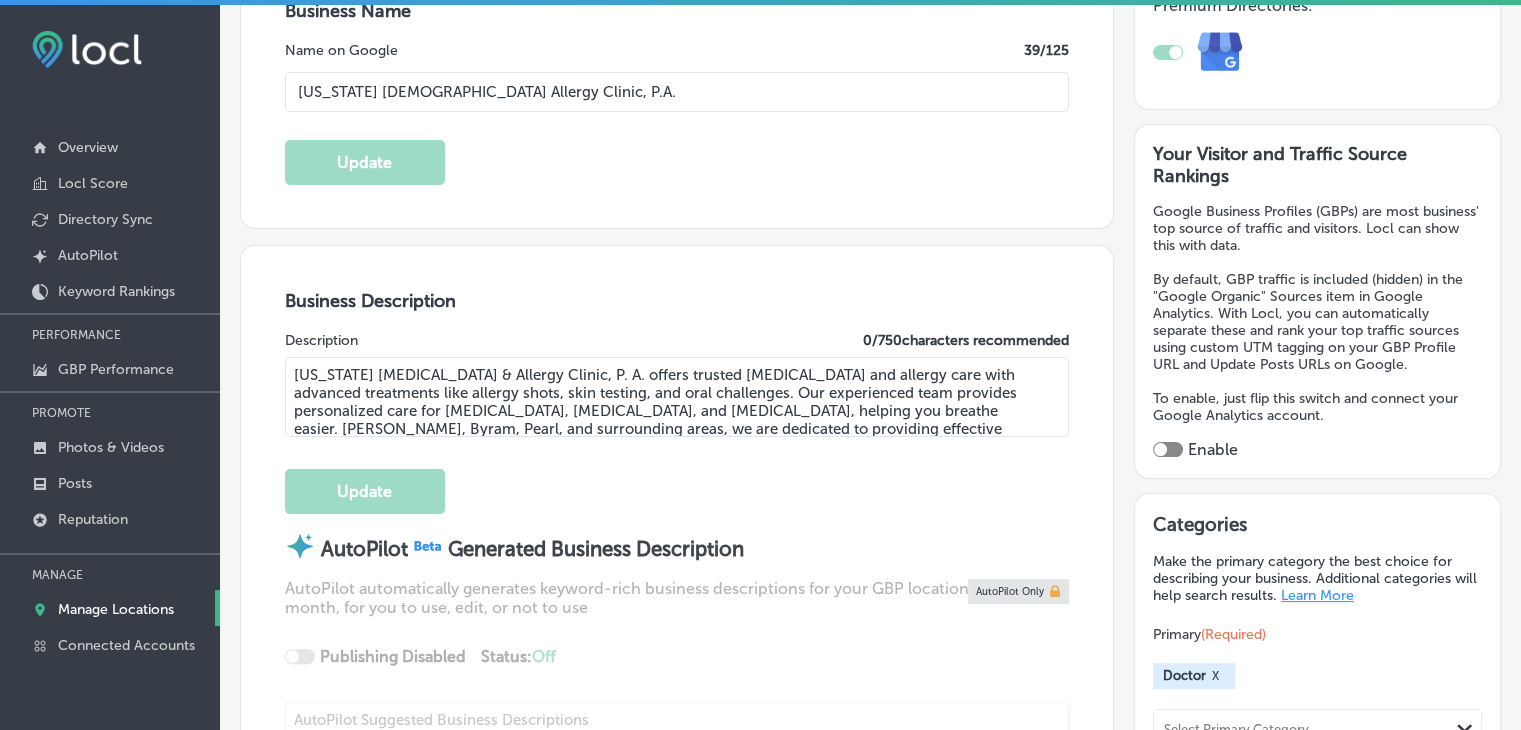 type on "[PHONE_NUMBER]" 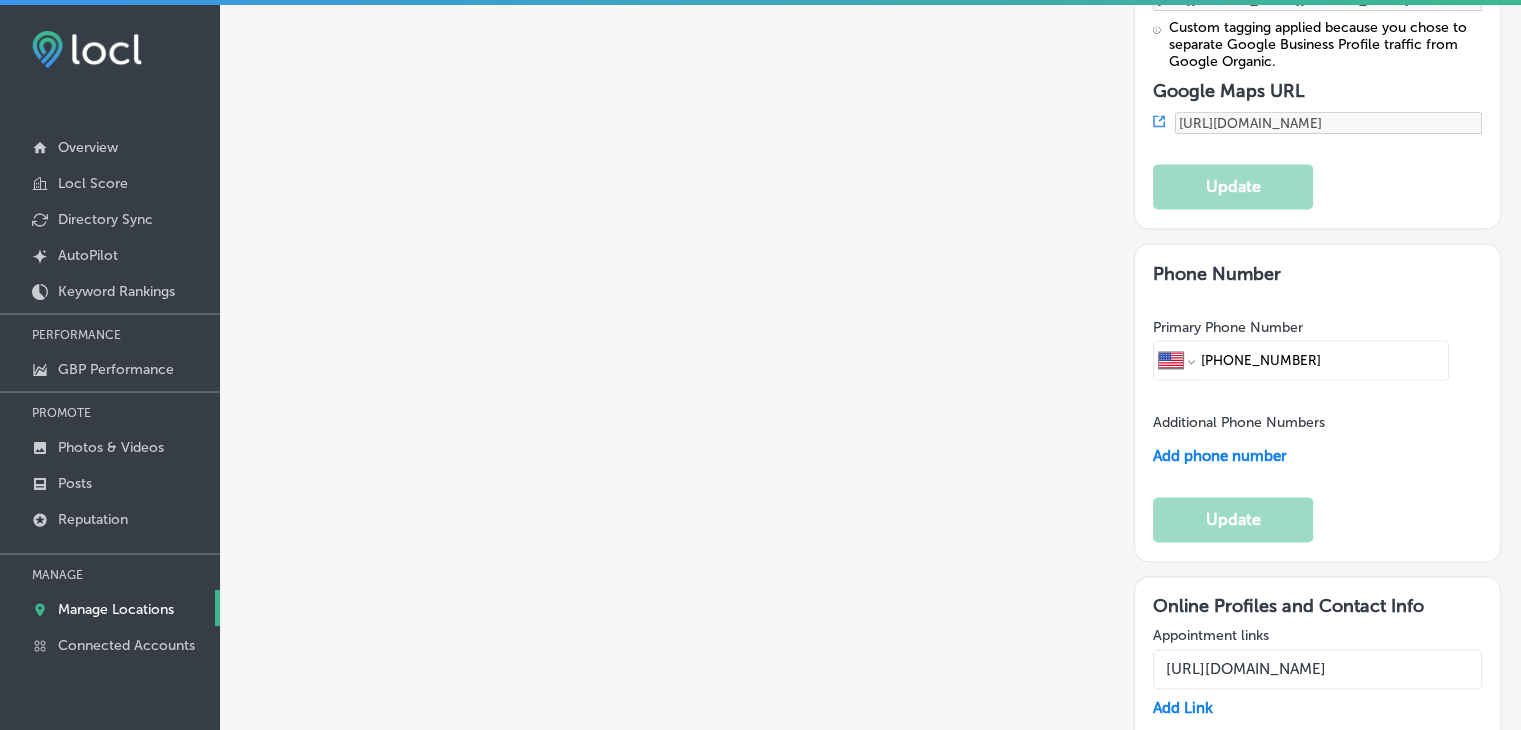 scroll, scrollTop: 2900, scrollLeft: 0, axis: vertical 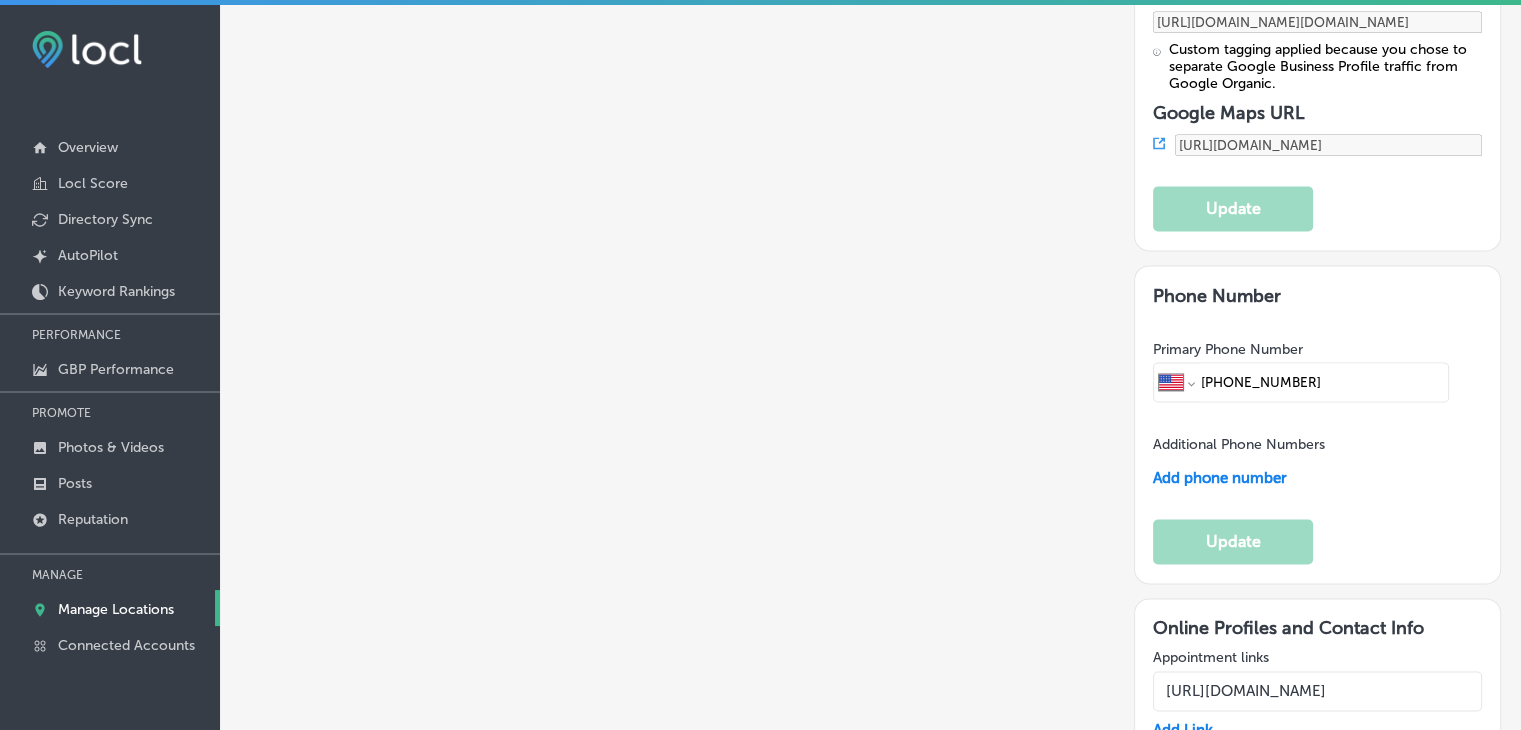 click at bounding box center [1317, 955] 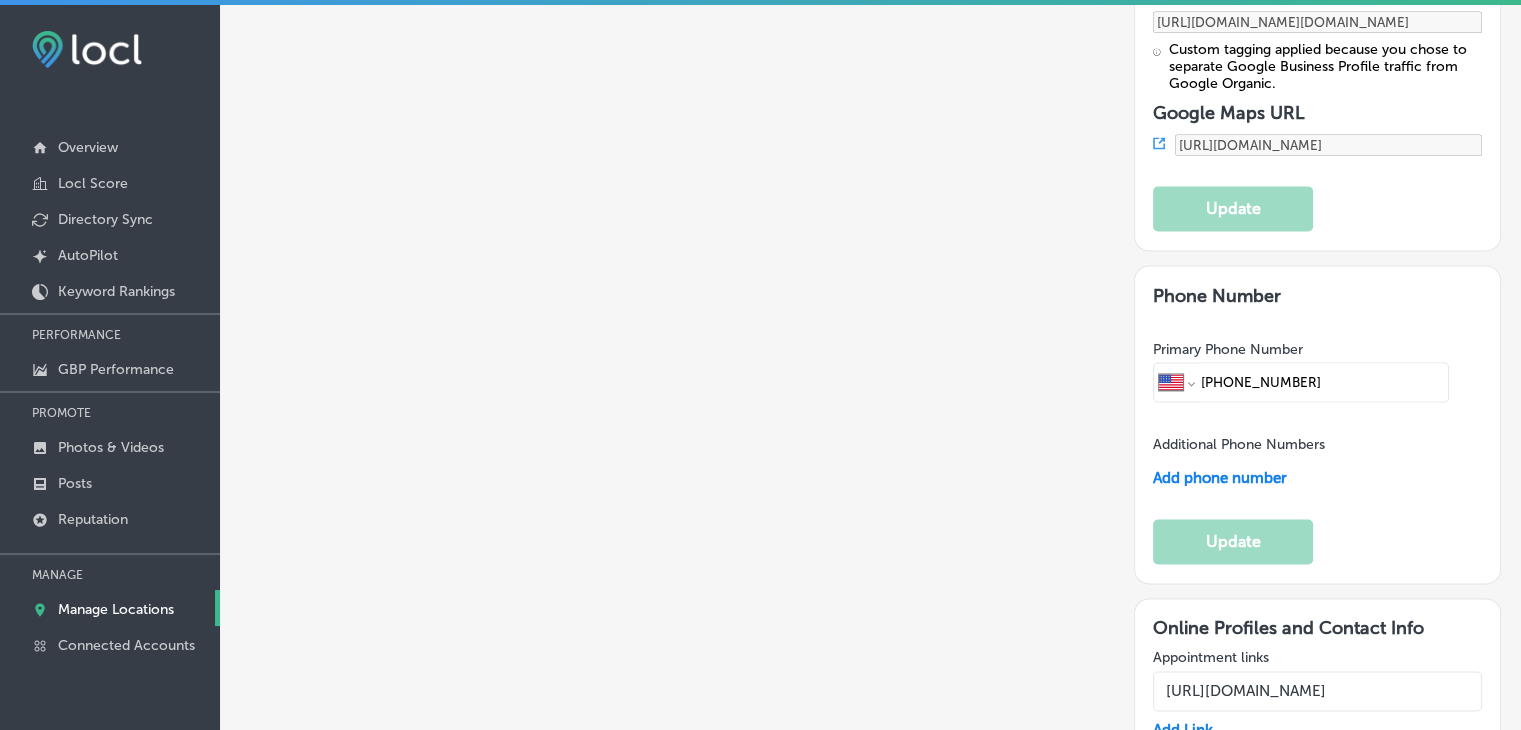 paste on "[URL][DOMAIN_NAME]" 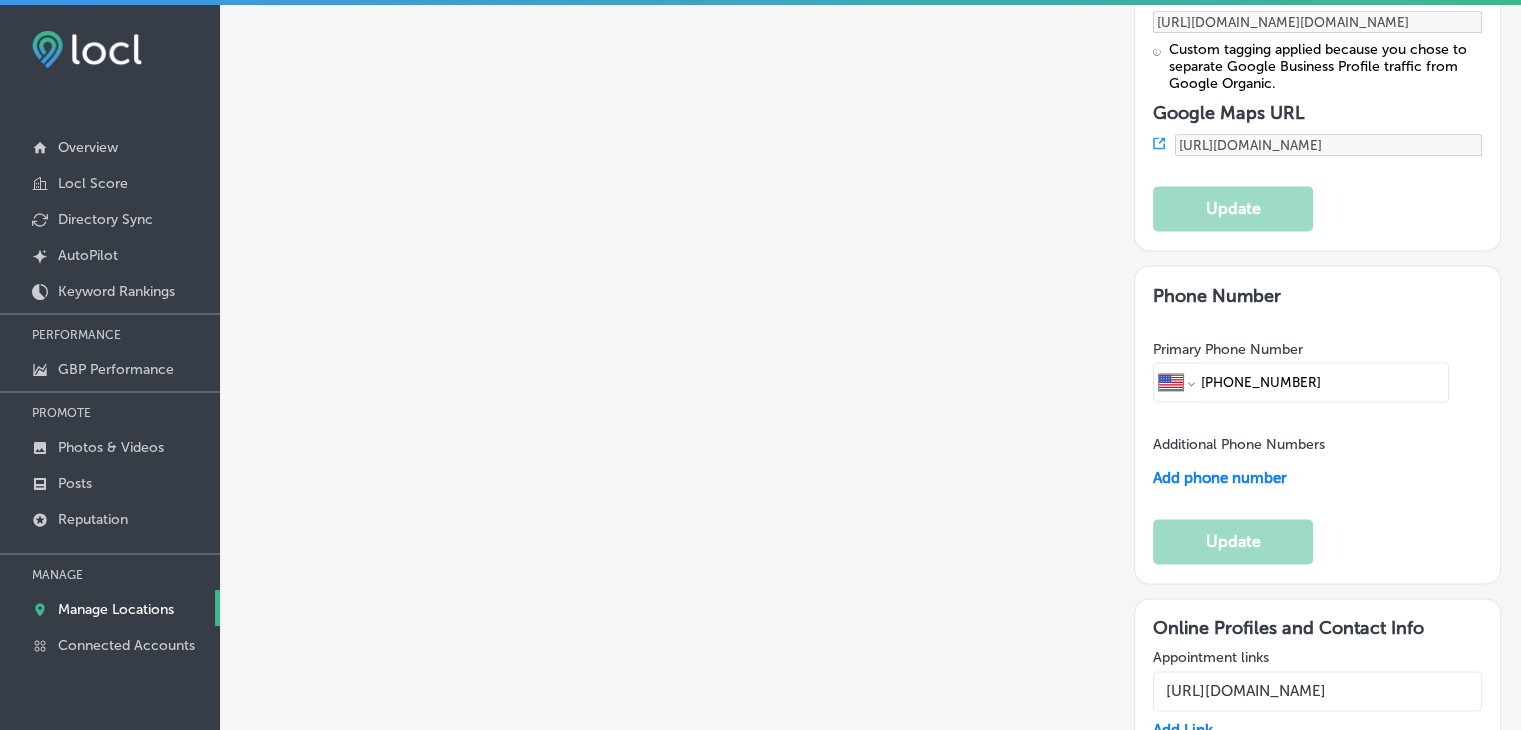 scroll, scrollTop: 0, scrollLeft: 520, axis: horizontal 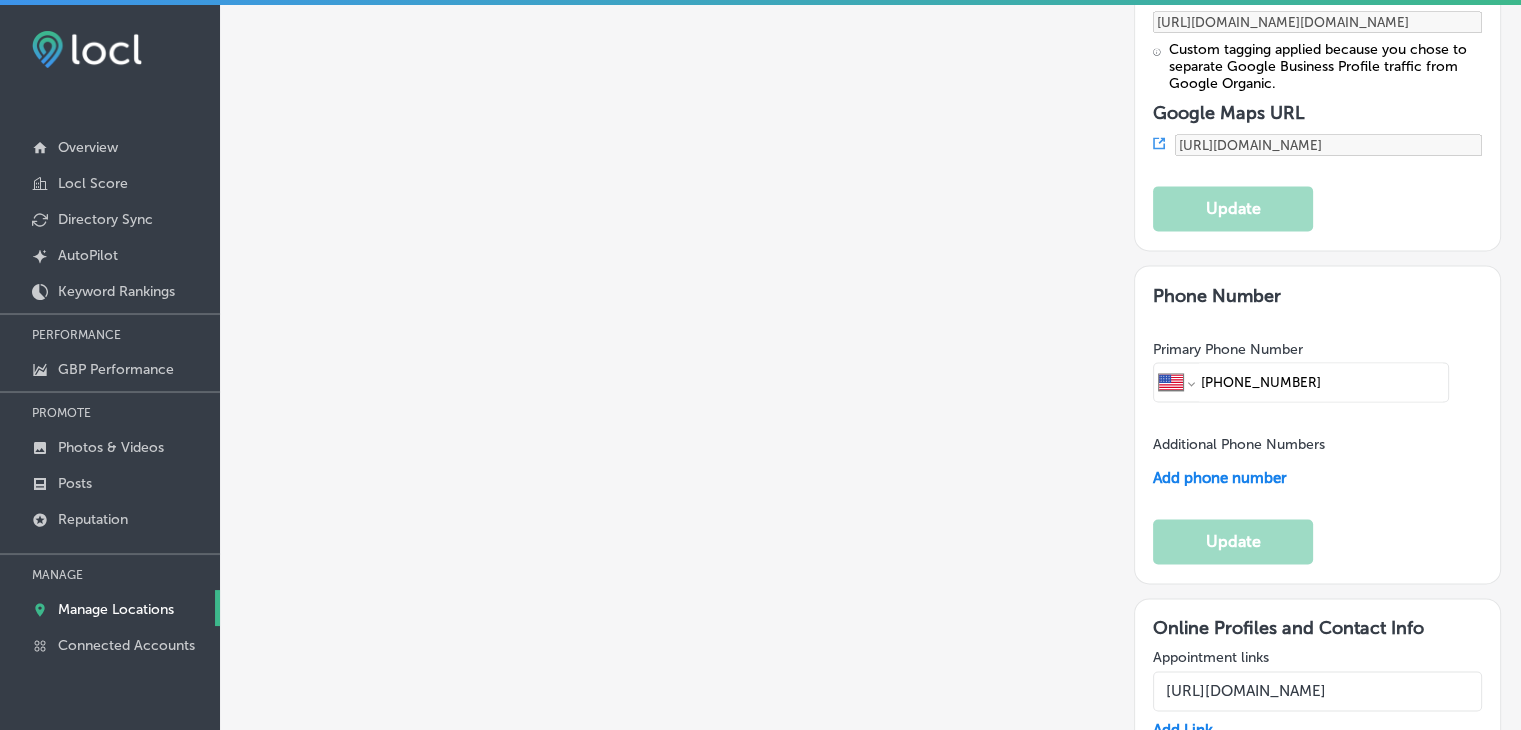 drag, startPoint x: 1456, startPoint y: 345, endPoint x: 1377, endPoint y: 345, distance: 79 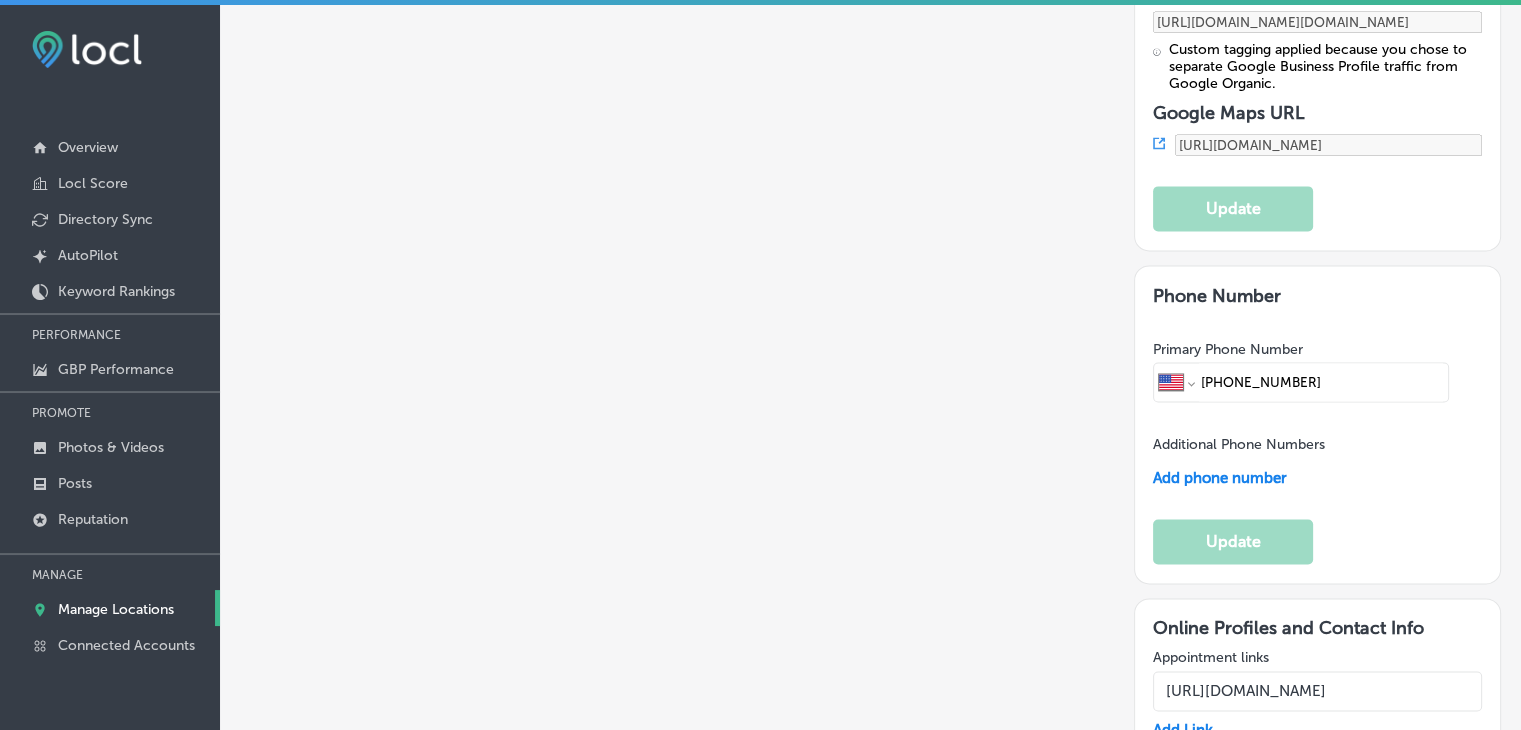 click on "[URL][DOMAIN_NAME]" at bounding box center [1317, 955] 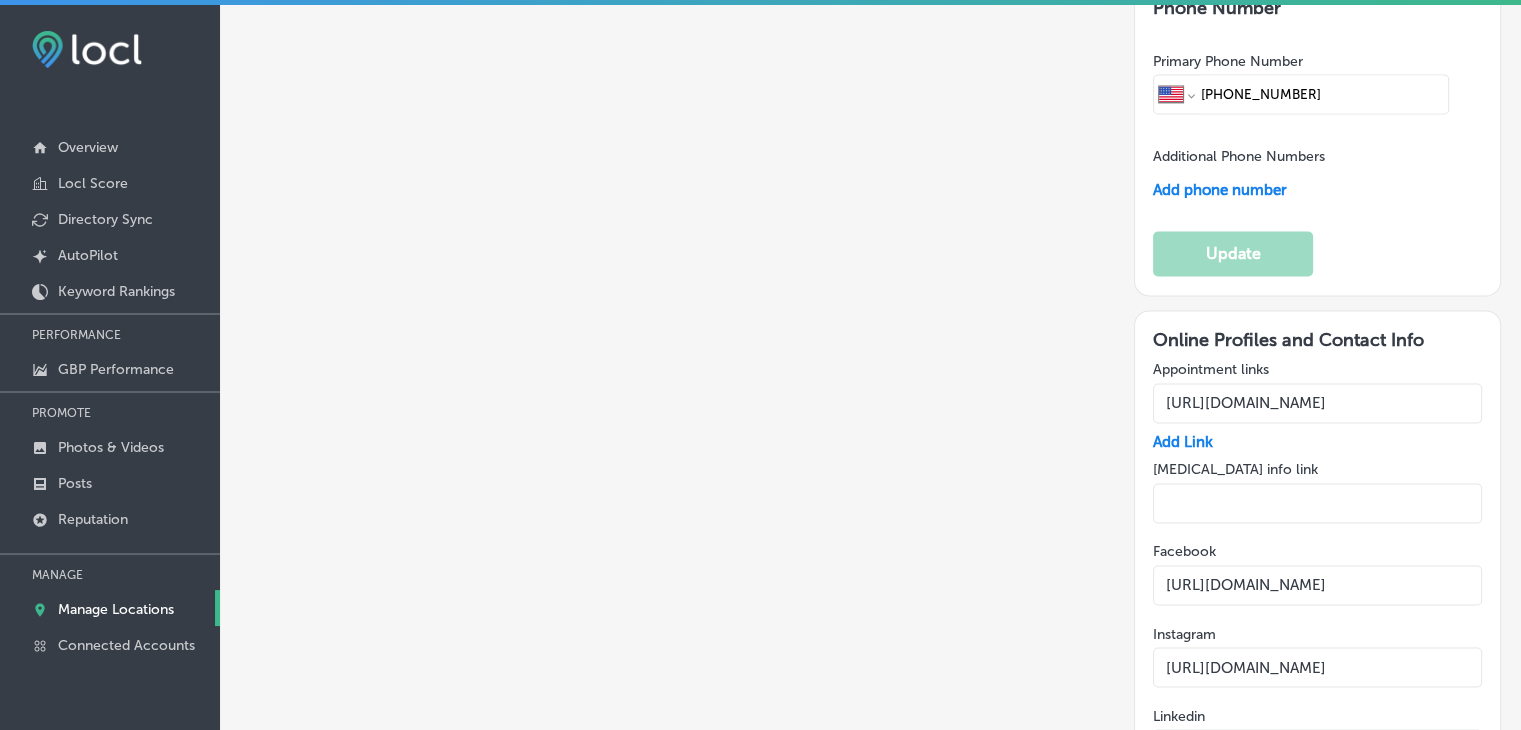 scroll, scrollTop: 3300, scrollLeft: 0, axis: vertical 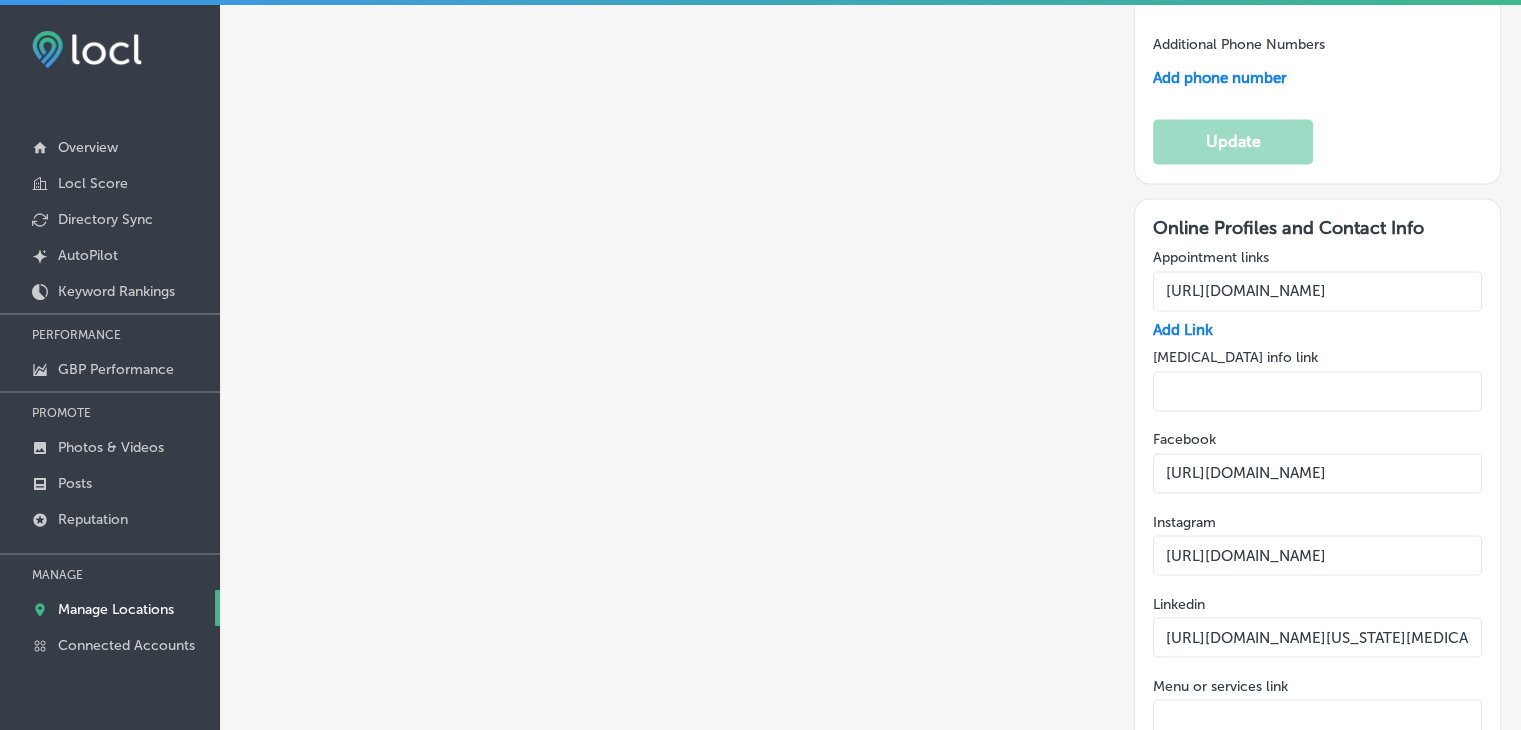 type on "[URL][DOMAIN_NAME]" 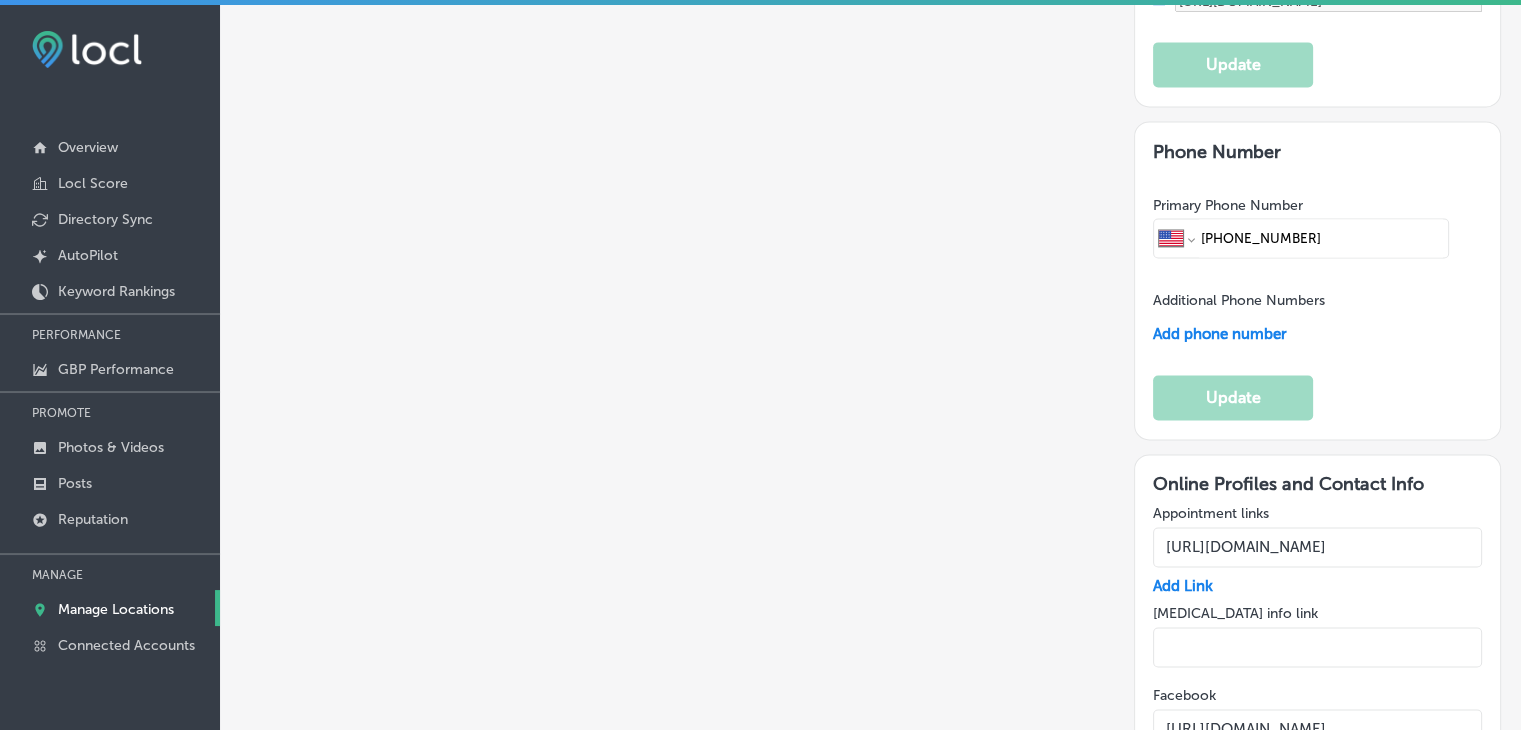 scroll, scrollTop: 3000, scrollLeft: 0, axis: vertical 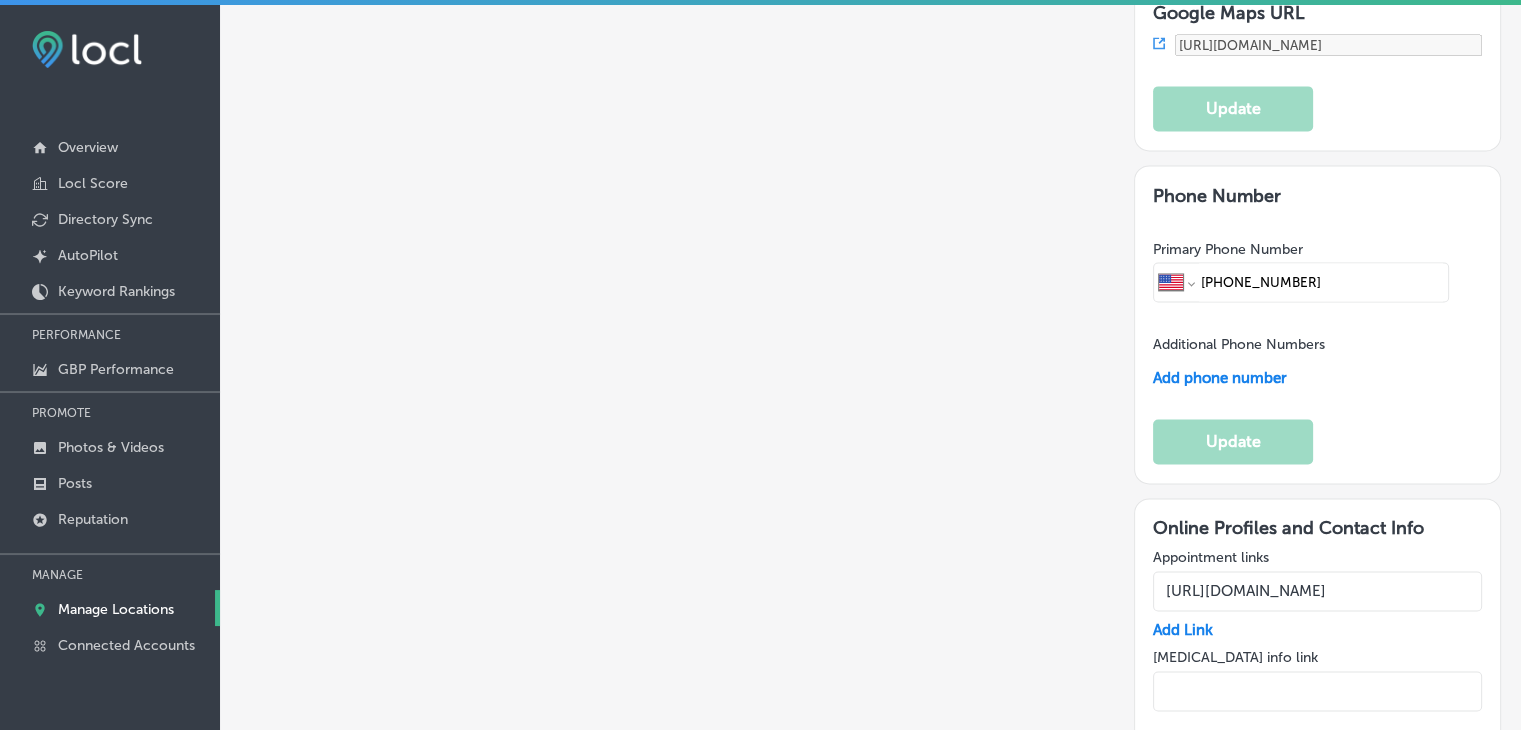 drag, startPoint x: 1339, startPoint y: 318, endPoint x: 1500, endPoint y: 310, distance: 161.19864 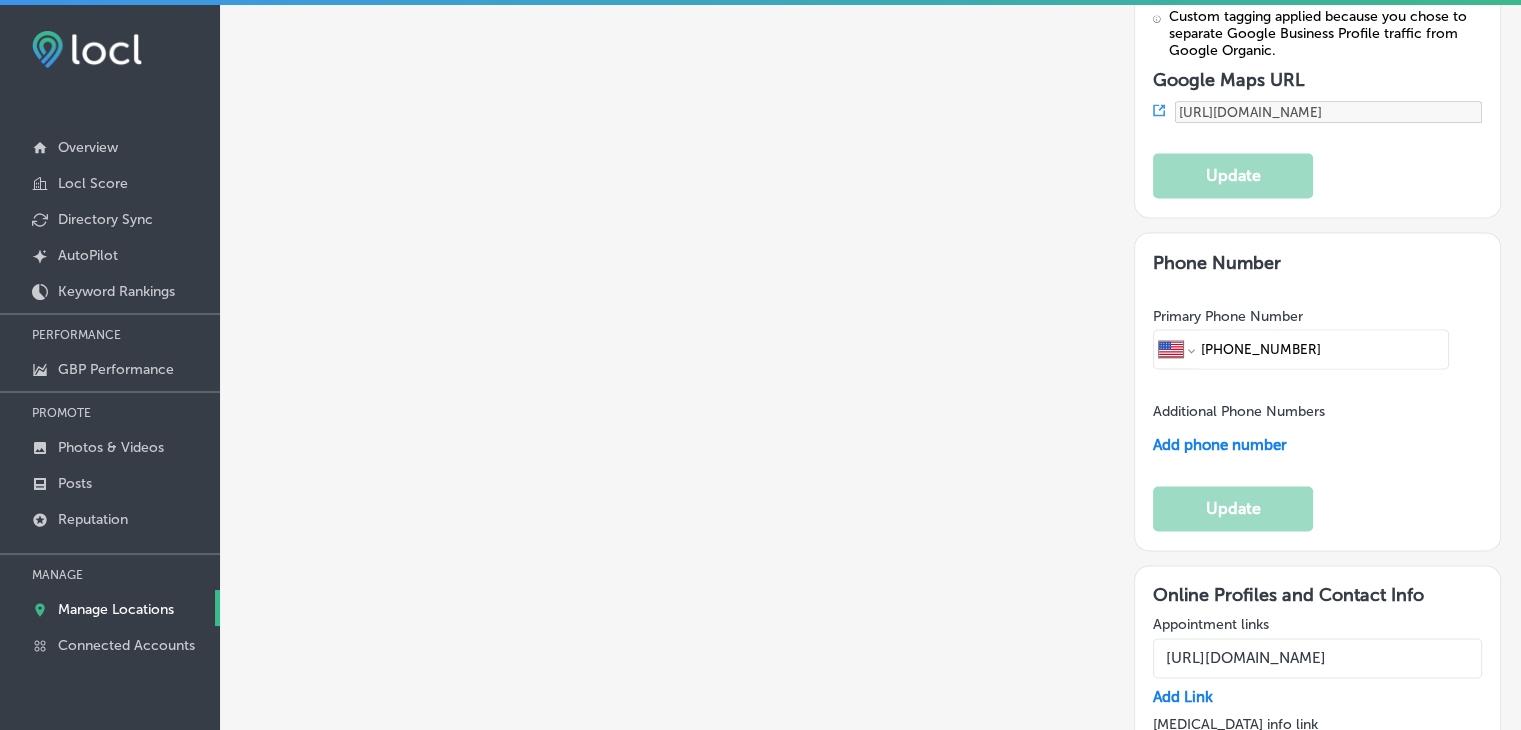 scroll, scrollTop: 2900, scrollLeft: 0, axis: vertical 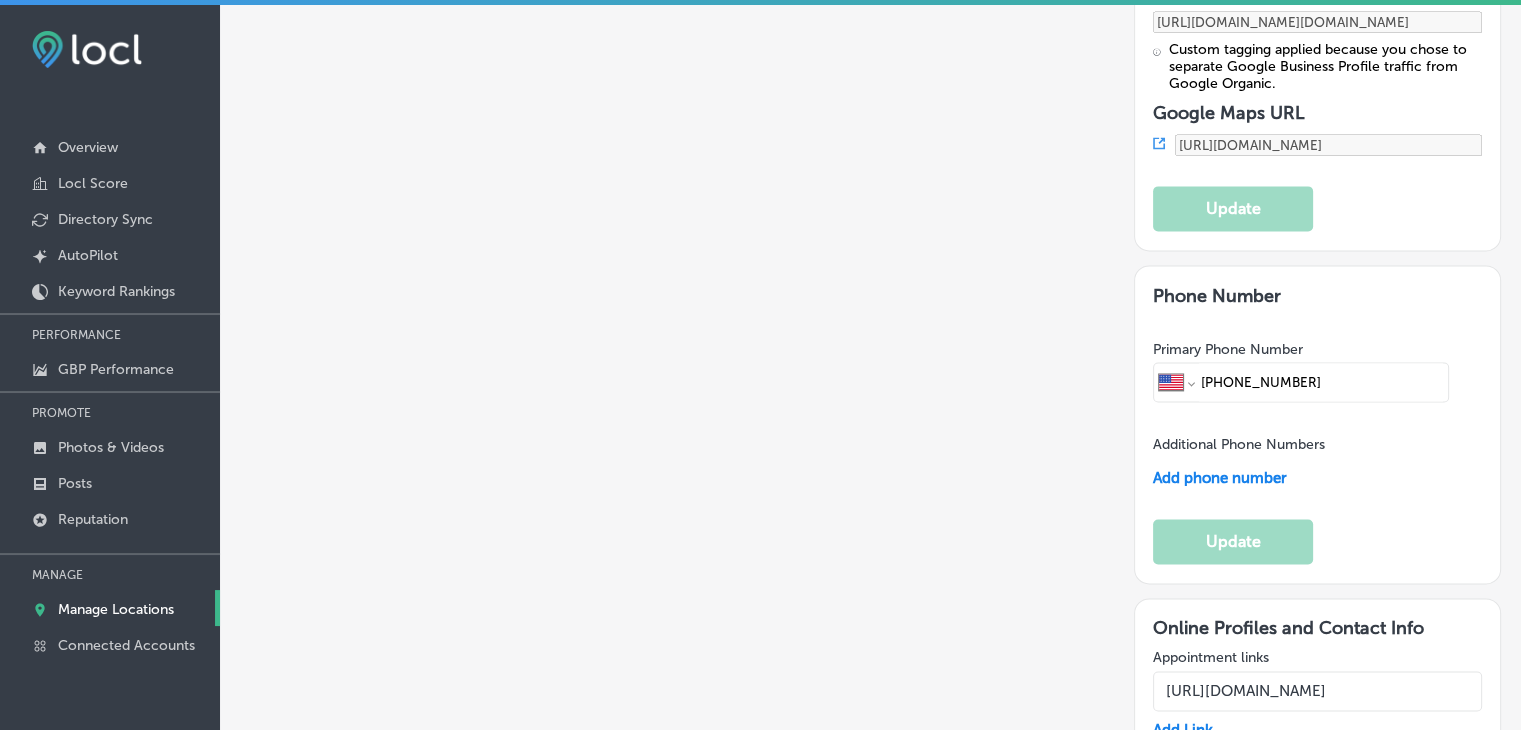 drag, startPoint x: 1366, startPoint y: 421, endPoint x: 1470, endPoint y: 435, distance: 104.93808 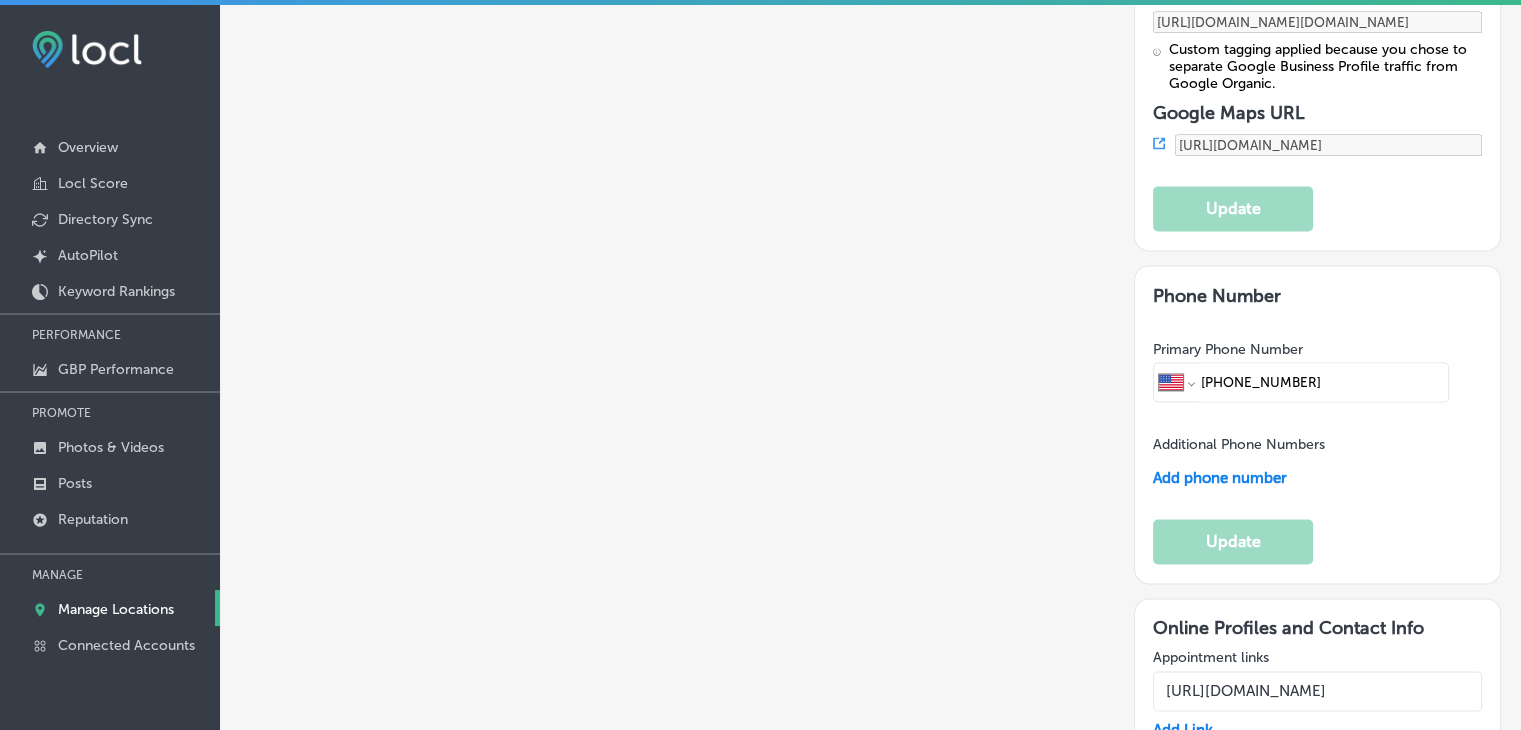 scroll, scrollTop: 0, scrollLeft: 0, axis: both 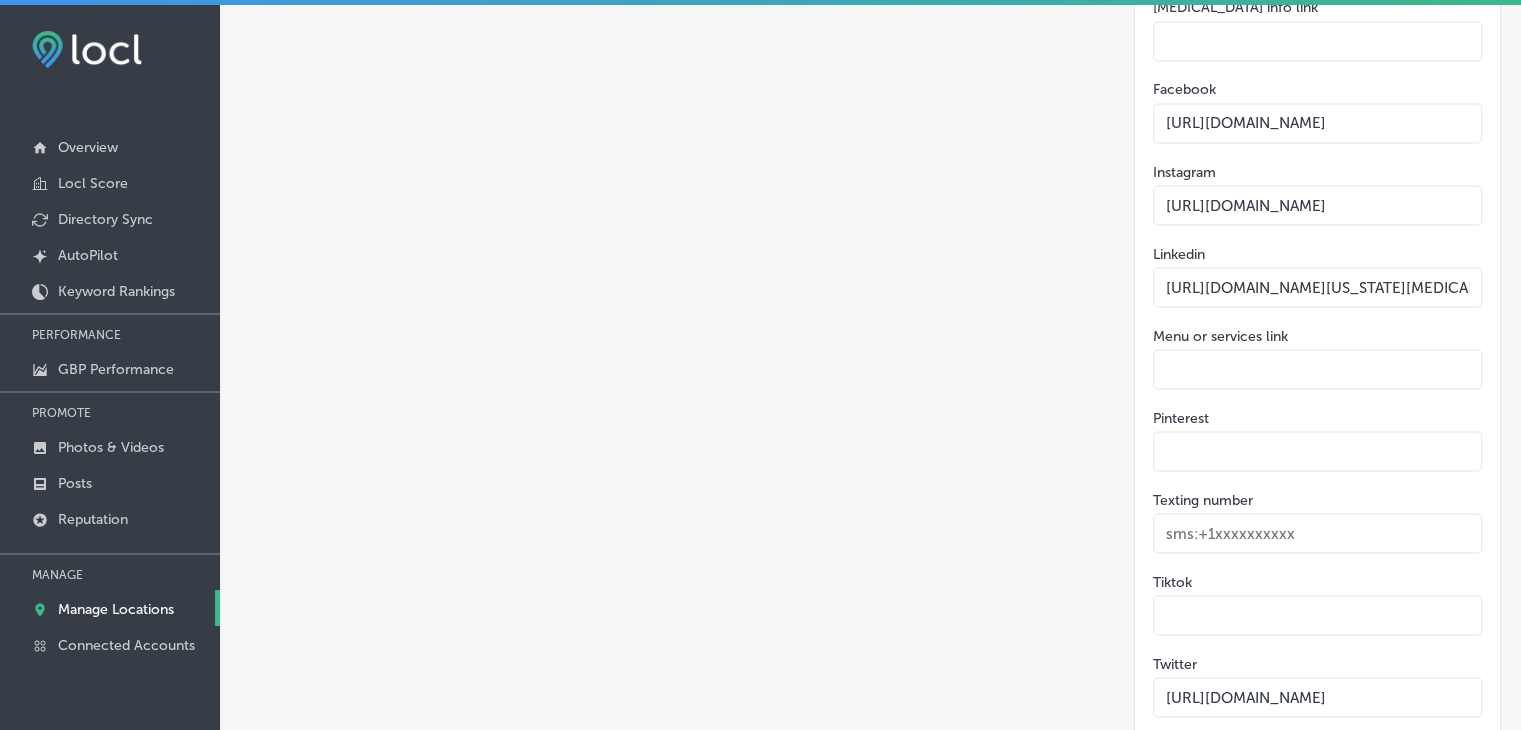 click on "Update" 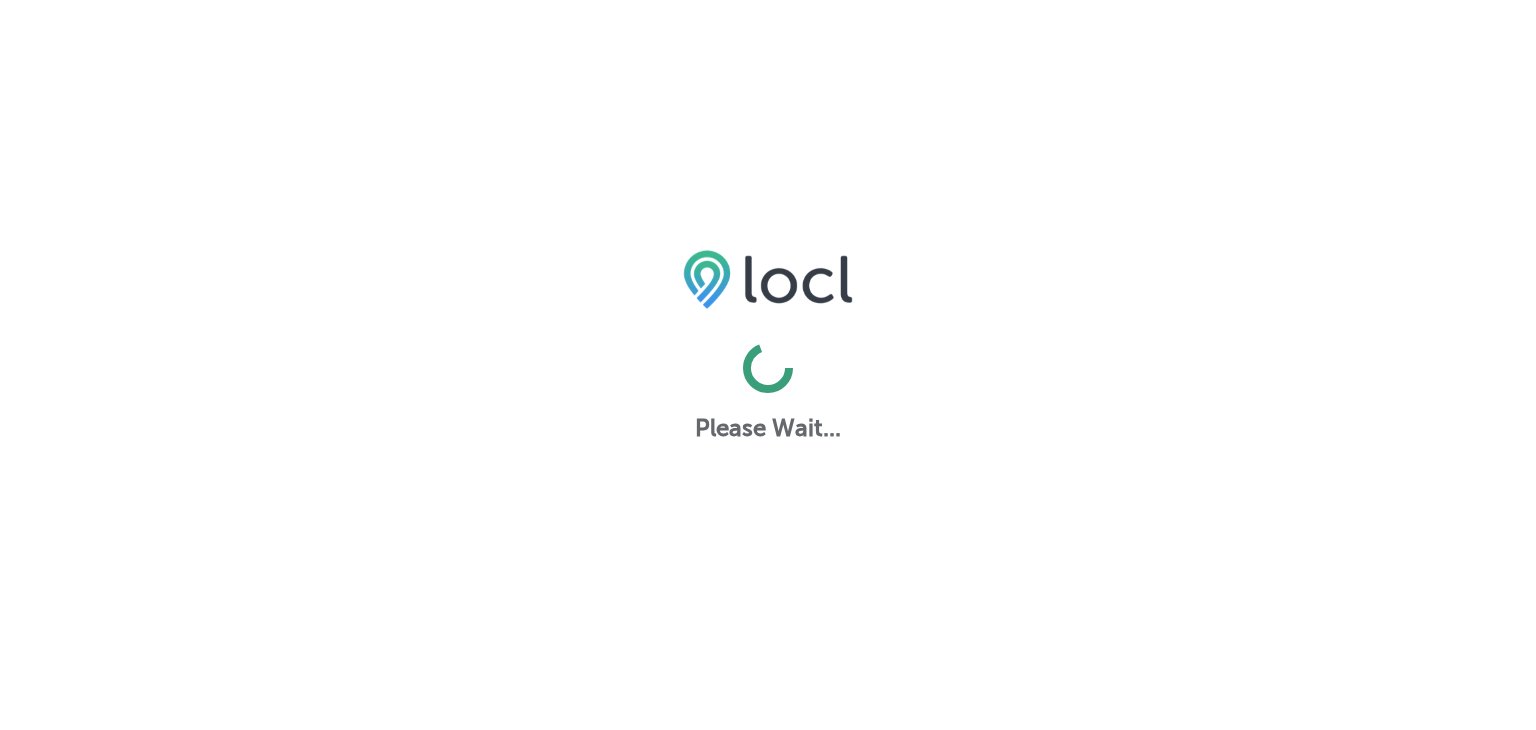 scroll, scrollTop: 0, scrollLeft: 0, axis: both 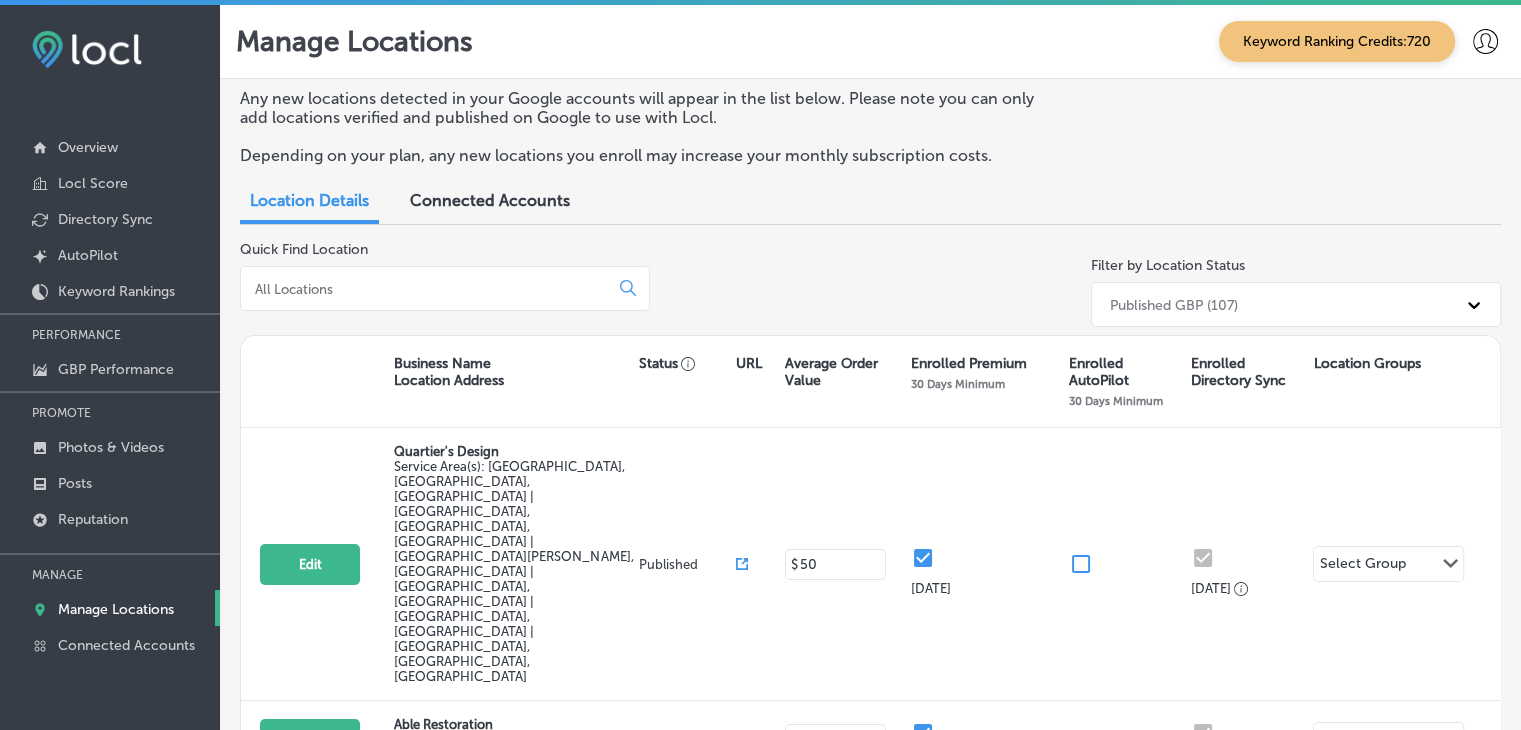 click at bounding box center [428, 289] 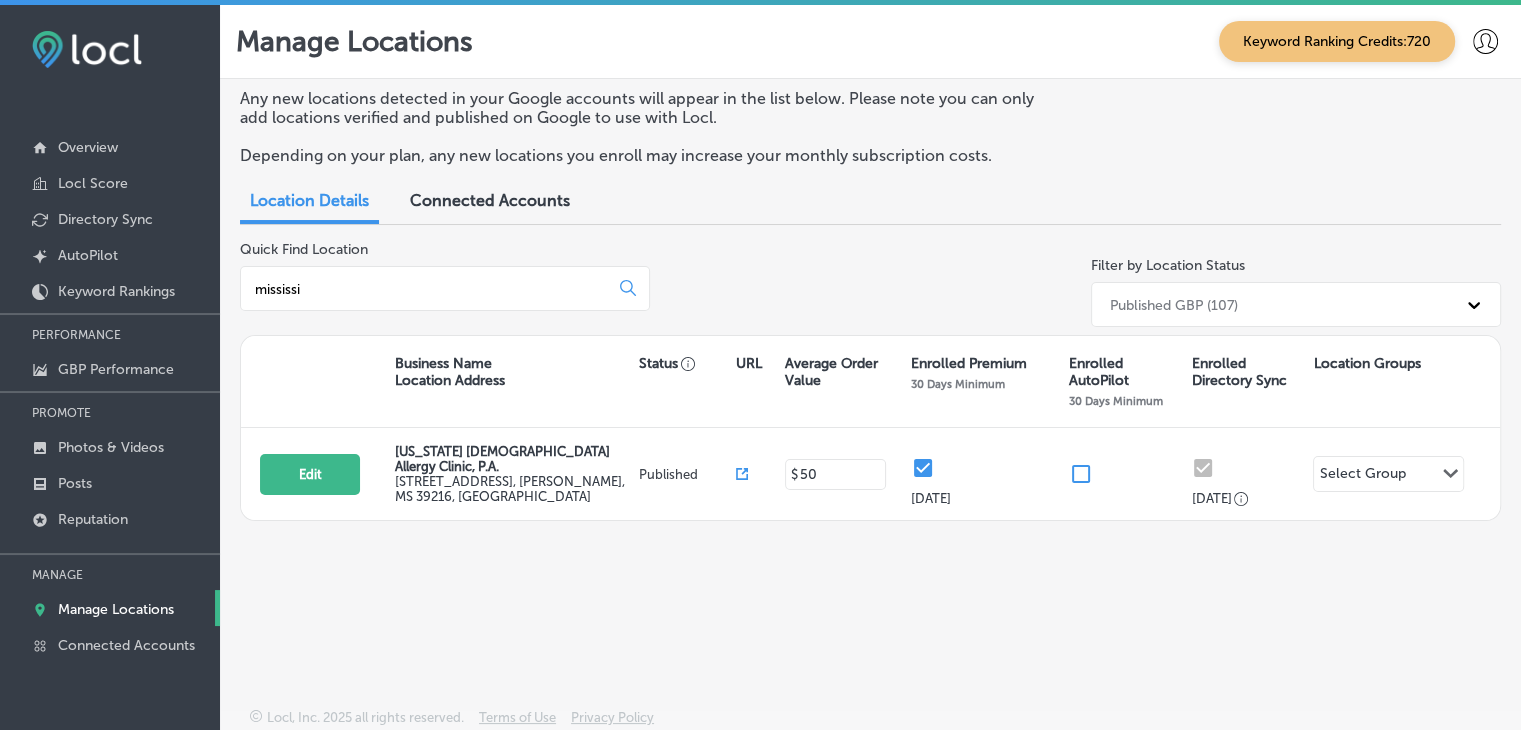 type on "mississi" 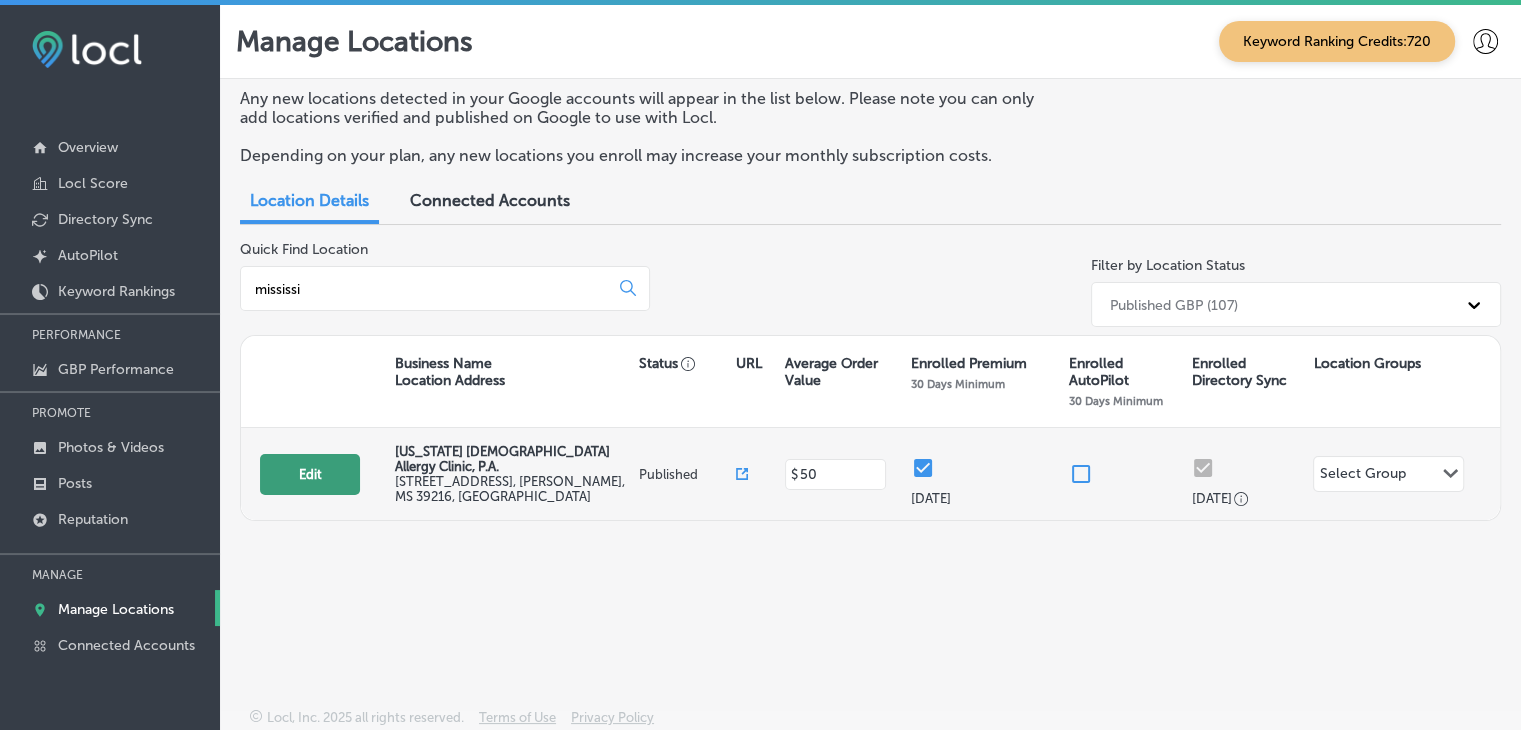 click on "Edit" at bounding box center [310, 474] 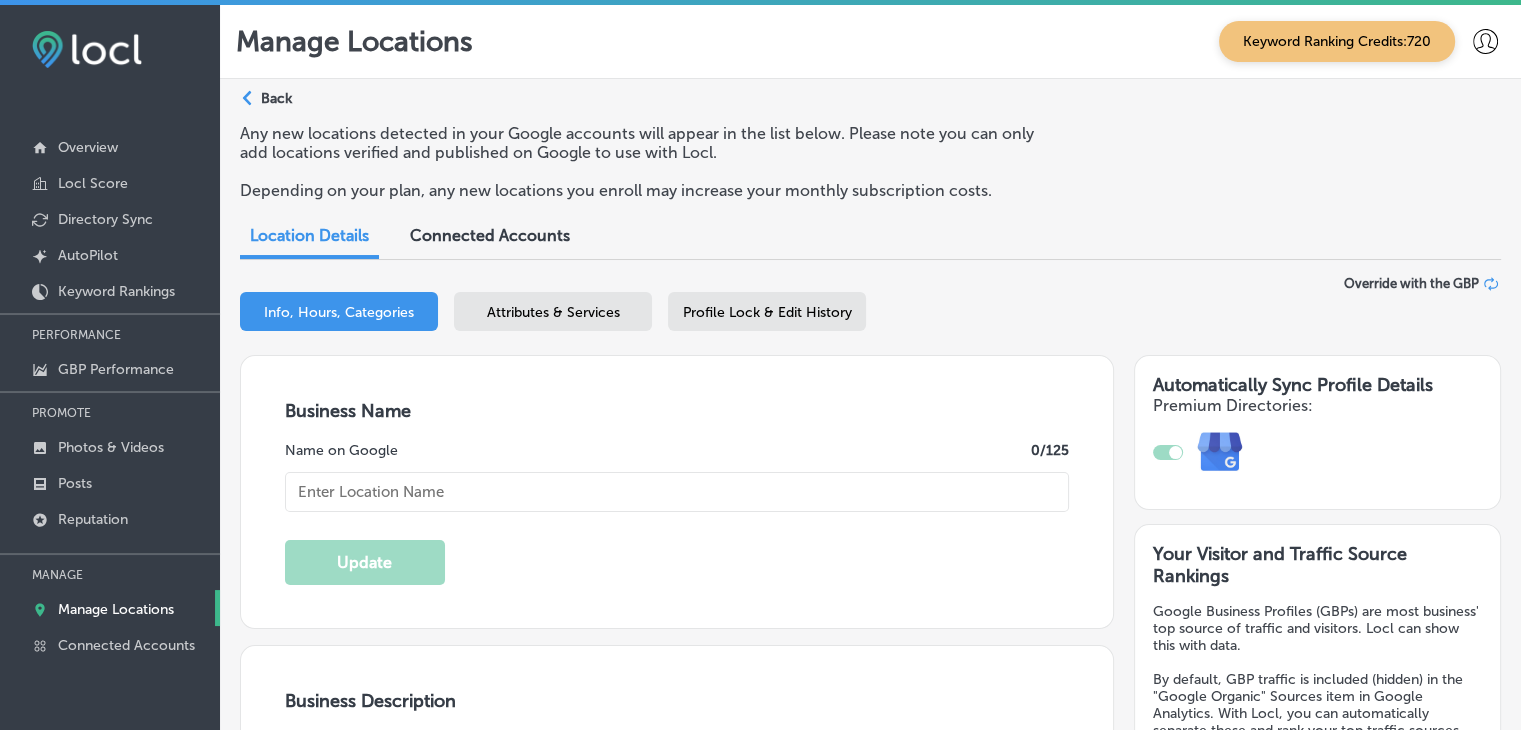 type on "[US_STATE] [DEMOGRAPHIC_DATA] Allergy Clinic, P.A." 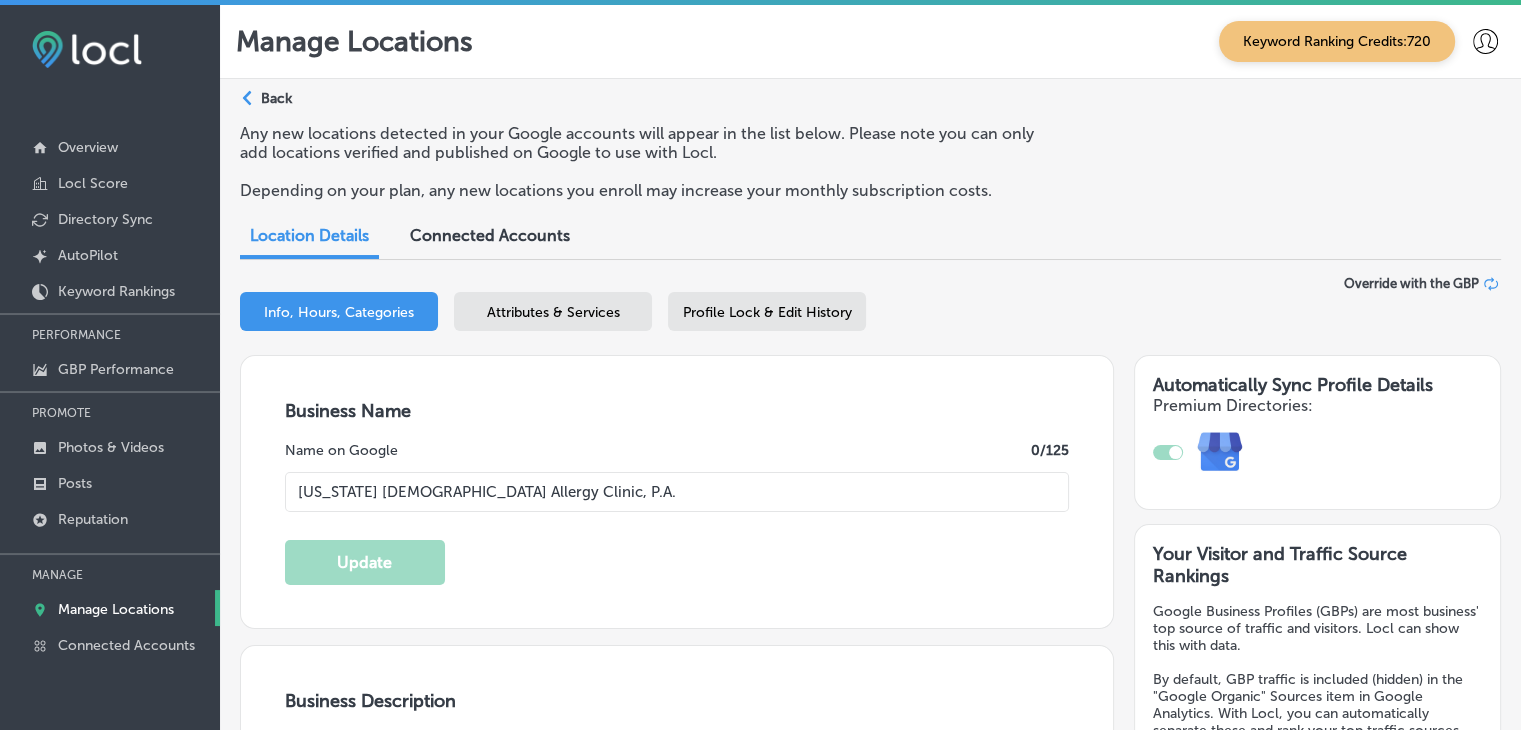 type on "1513 Lakeland Dr" 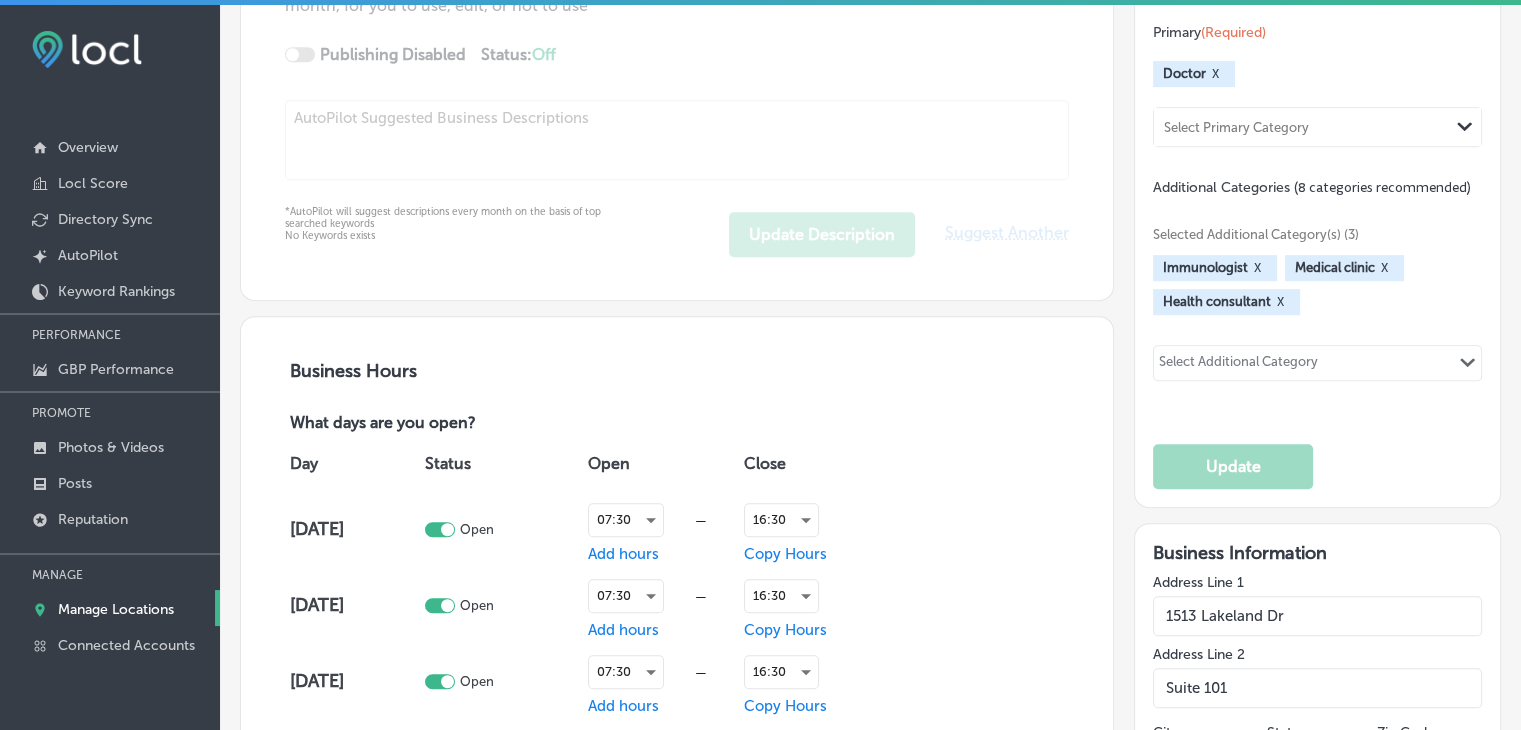 checkbox on "true" 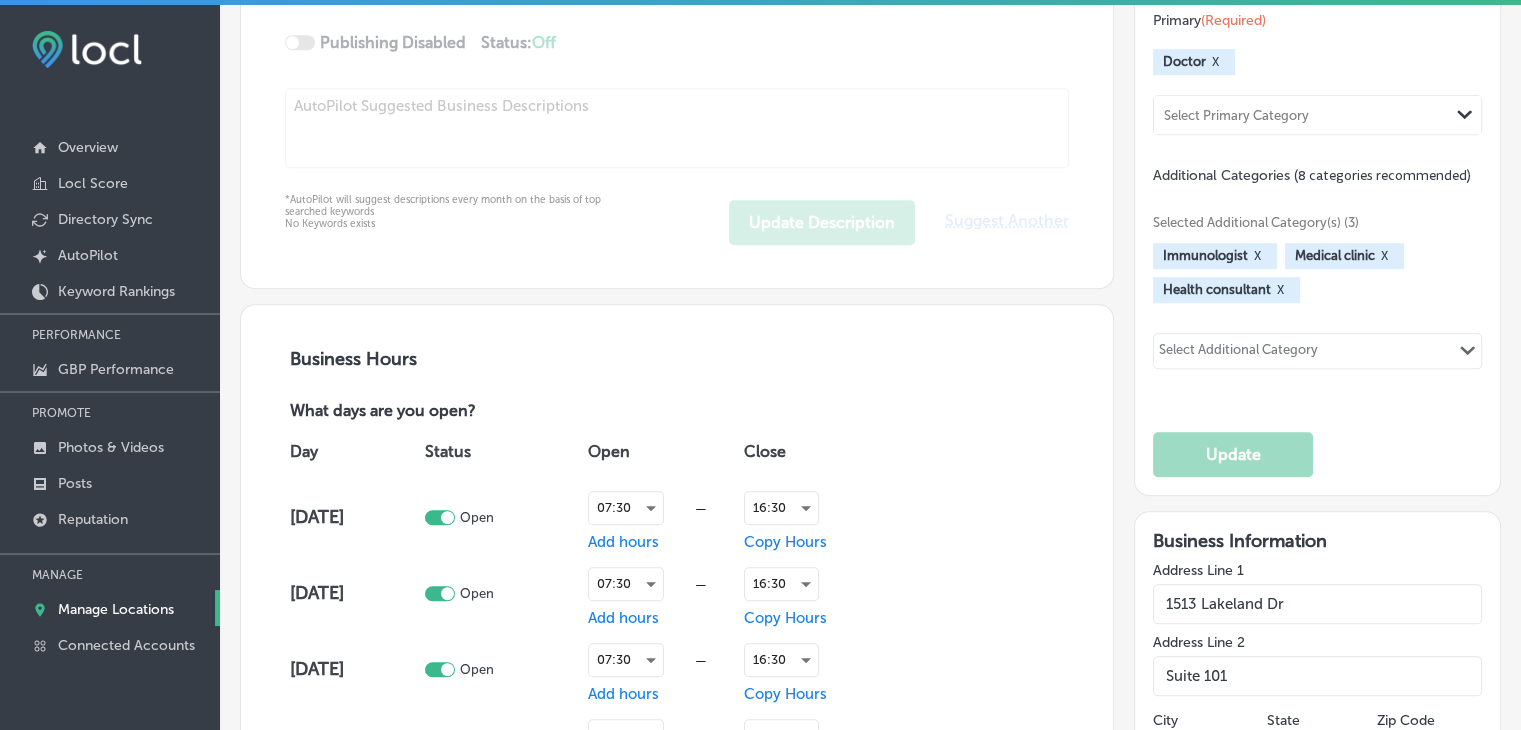 type on "[US_STATE] [MEDICAL_DATA] & Allergy Clinic, P. A. offers trusted [MEDICAL_DATA] and allergy care with advanced treatments like allergy shots, skin testing, and oral challenges. Our experienced team provides personalized care for [MEDICAL_DATA], [MEDICAL_DATA], and [MEDICAL_DATA], helping you breathe easier. [PERSON_NAME], Byram, Pearl, and surrounding areas, we are dedicated to providing effective allergy relief and [MEDICAL_DATA] management. Whether you need [MEDICAL_DATA] treatment or allergy testing, our clinic is here to help you find lasting relief. Call [DATE] to schedule your appointment." 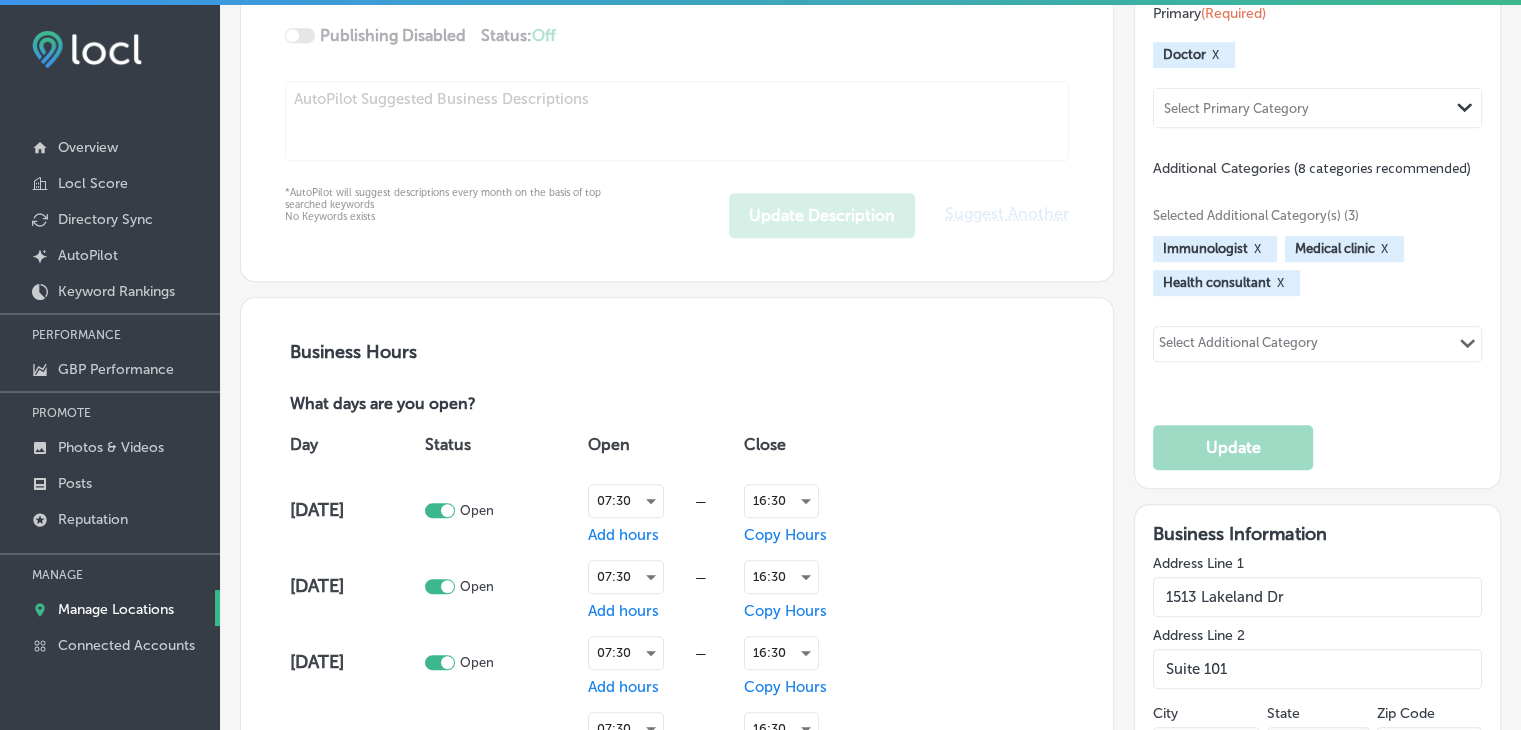 type on "[PHONE_NUMBER]" 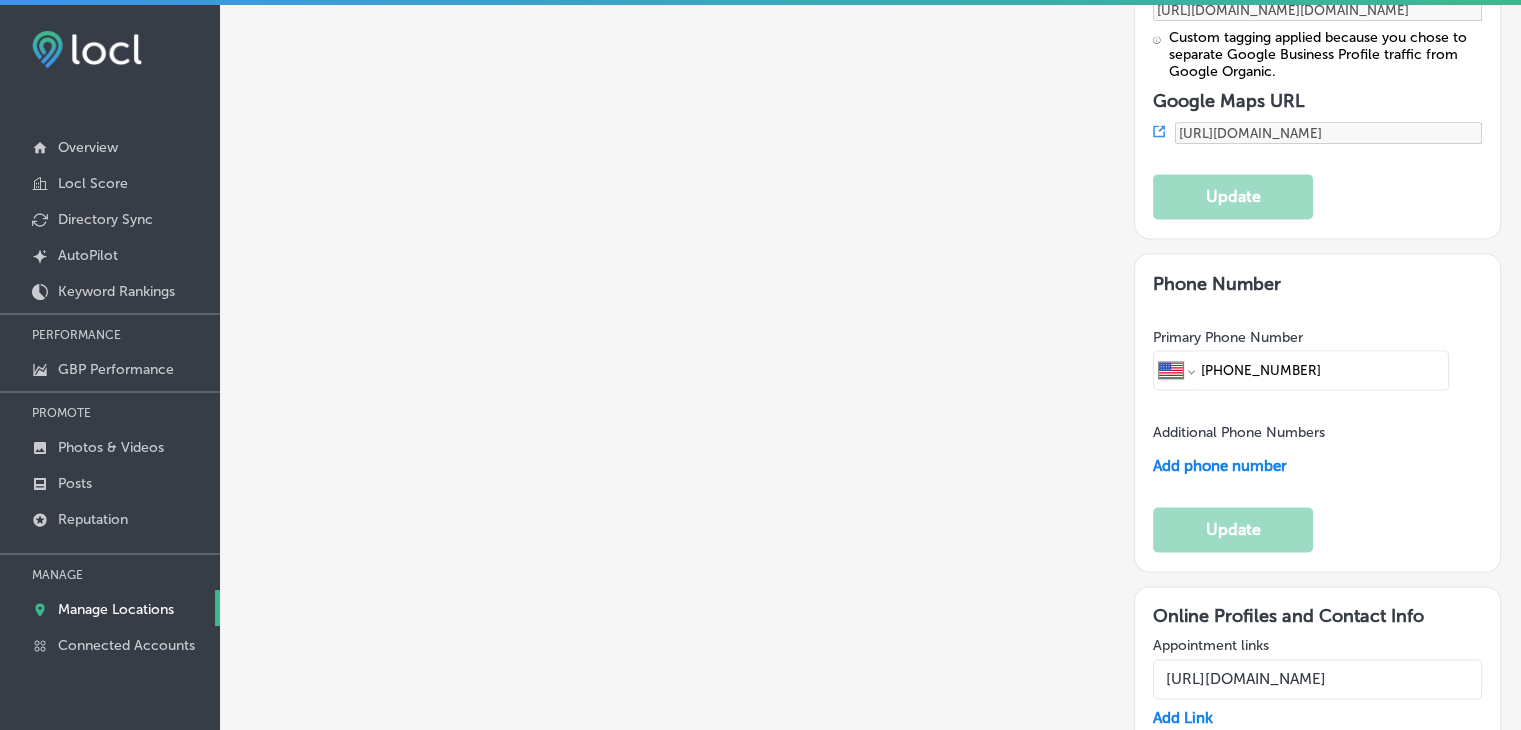 scroll, scrollTop: 2946, scrollLeft: 0, axis: vertical 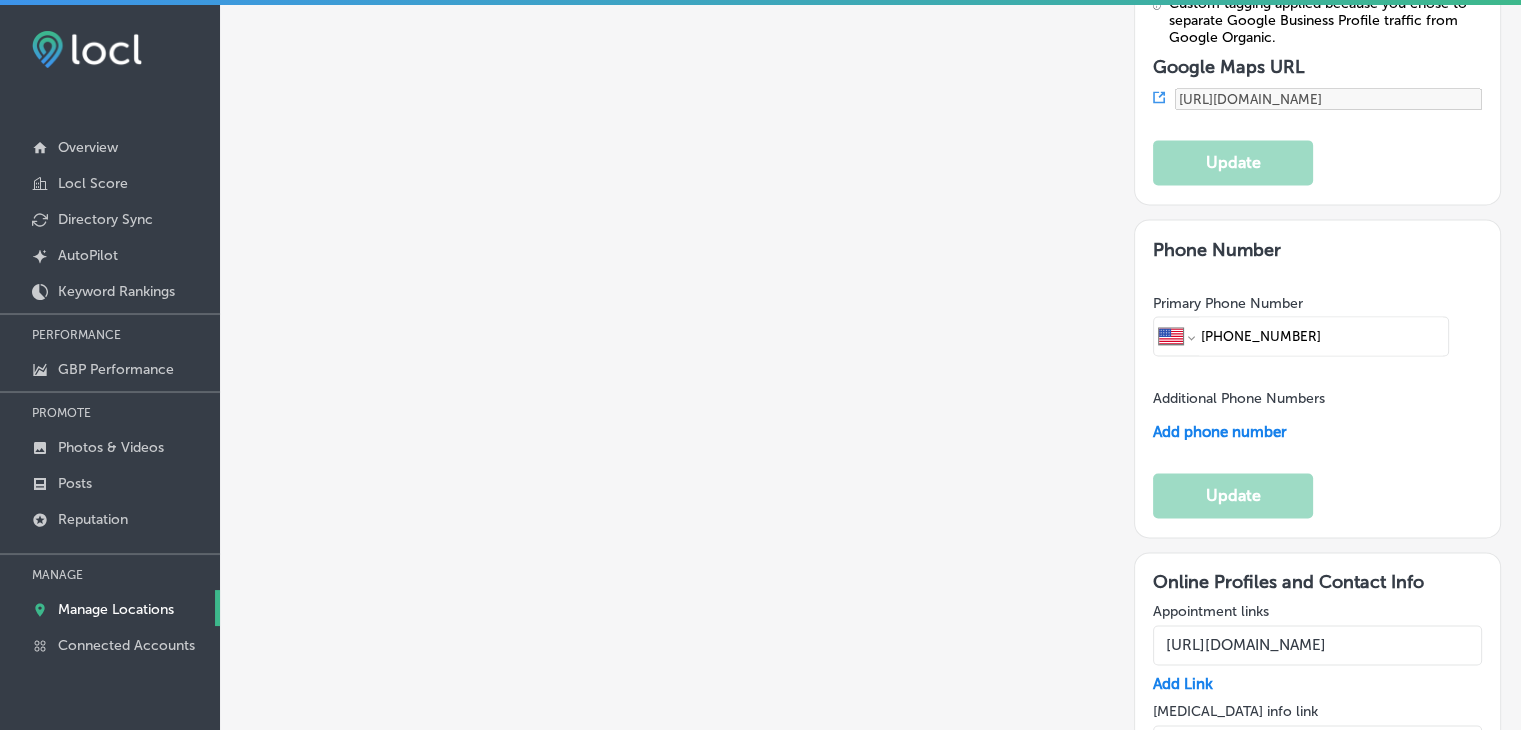 click at bounding box center (1317, 909) 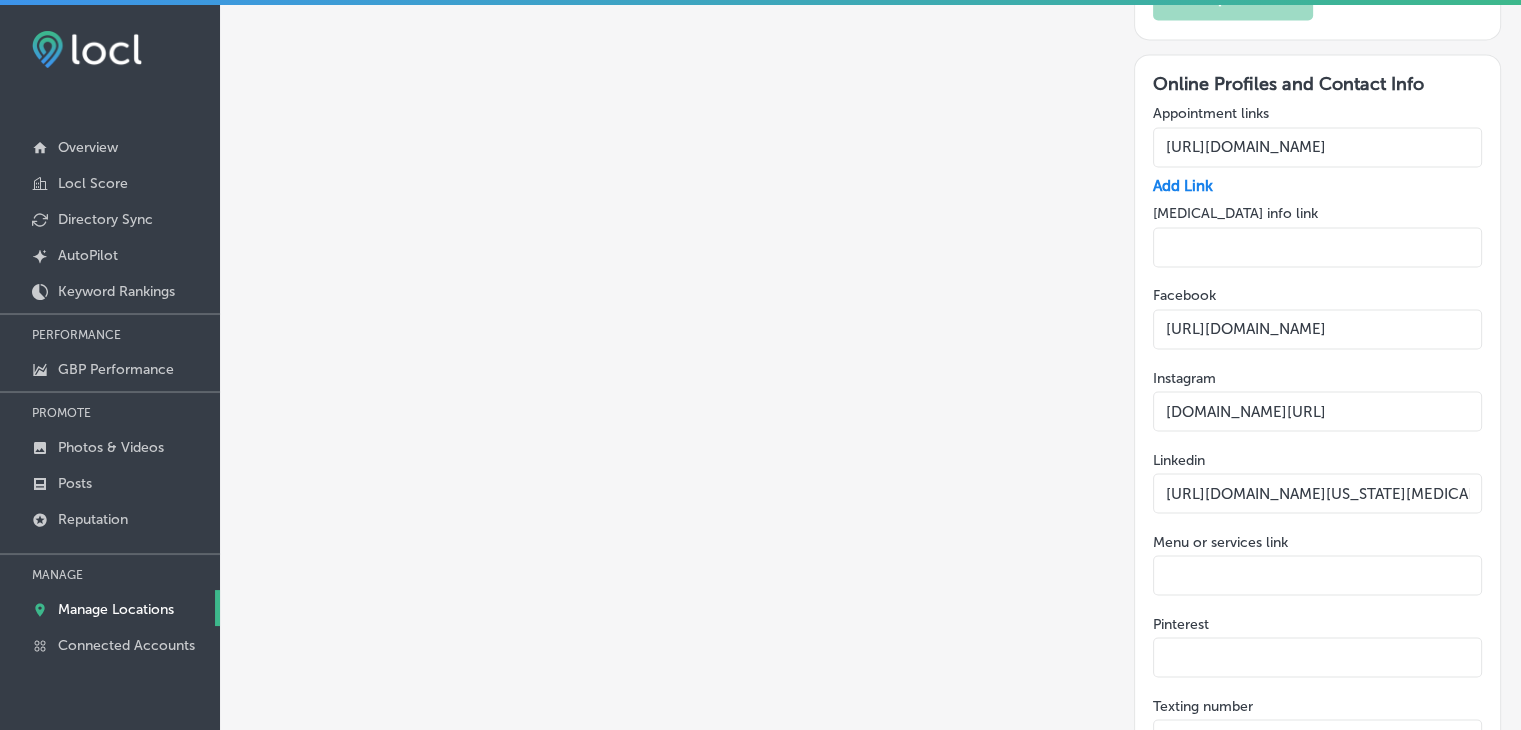 scroll, scrollTop: 3446, scrollLeft: 0, axis: vertical 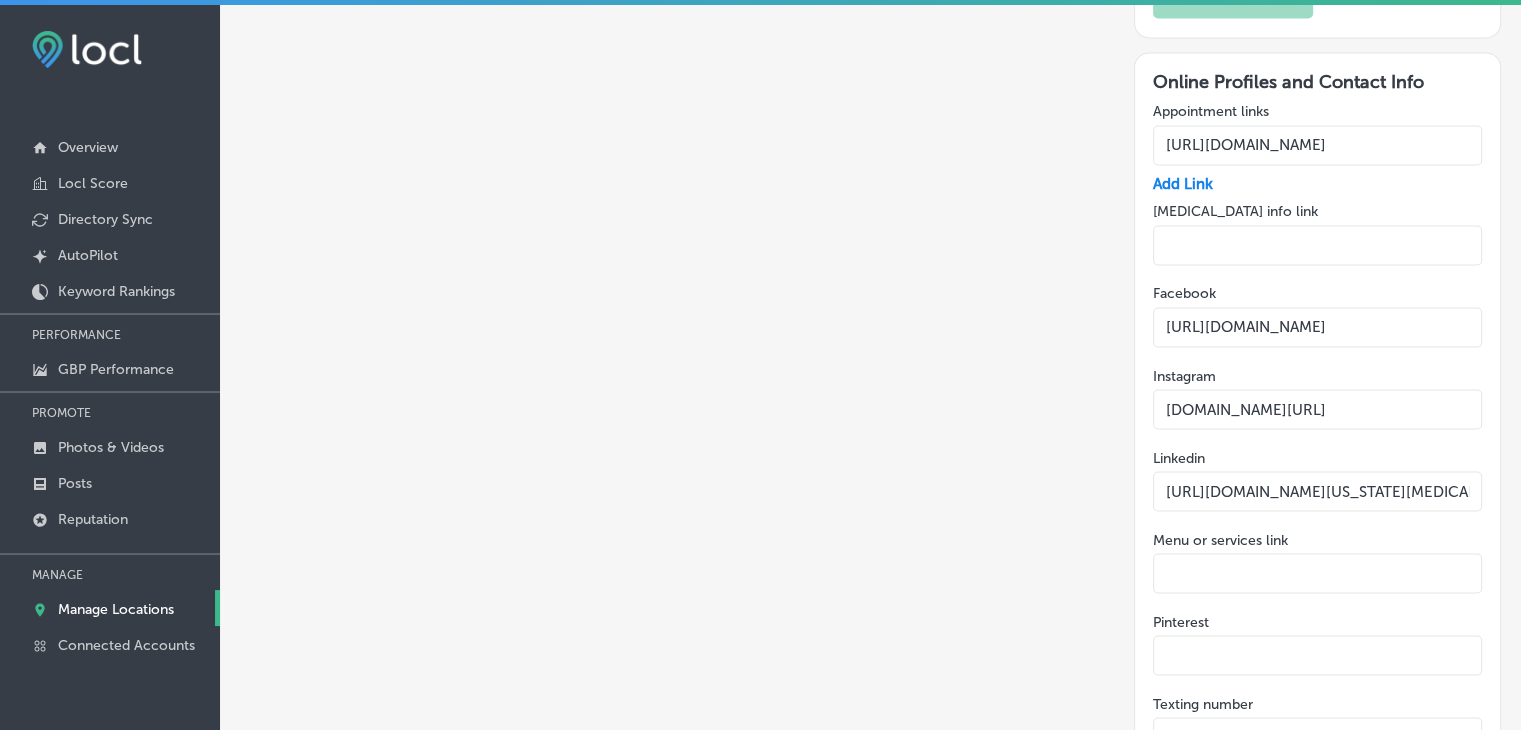 click on "Update" 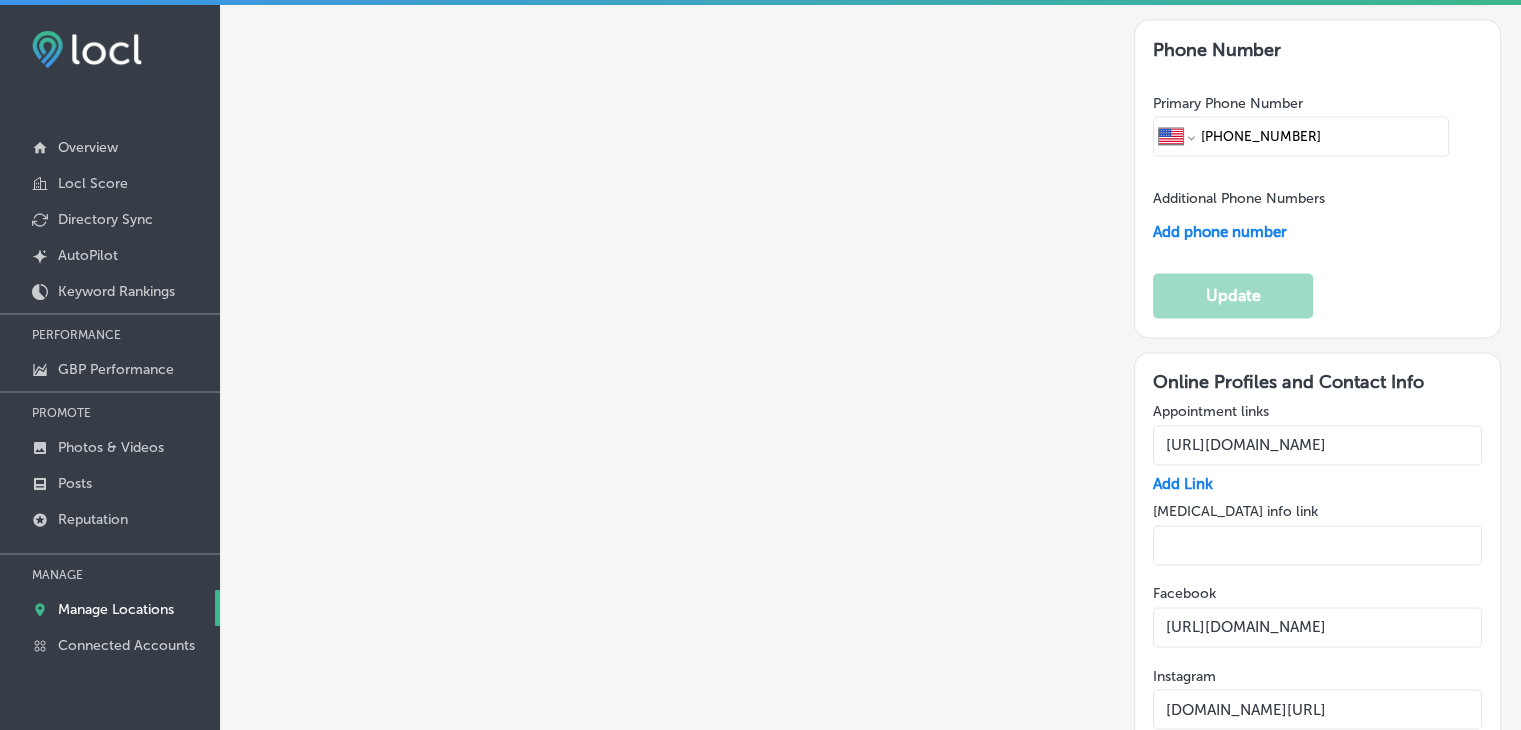 scroll, scrollTop: 3046, scrollLeft: 0, axis: vertical 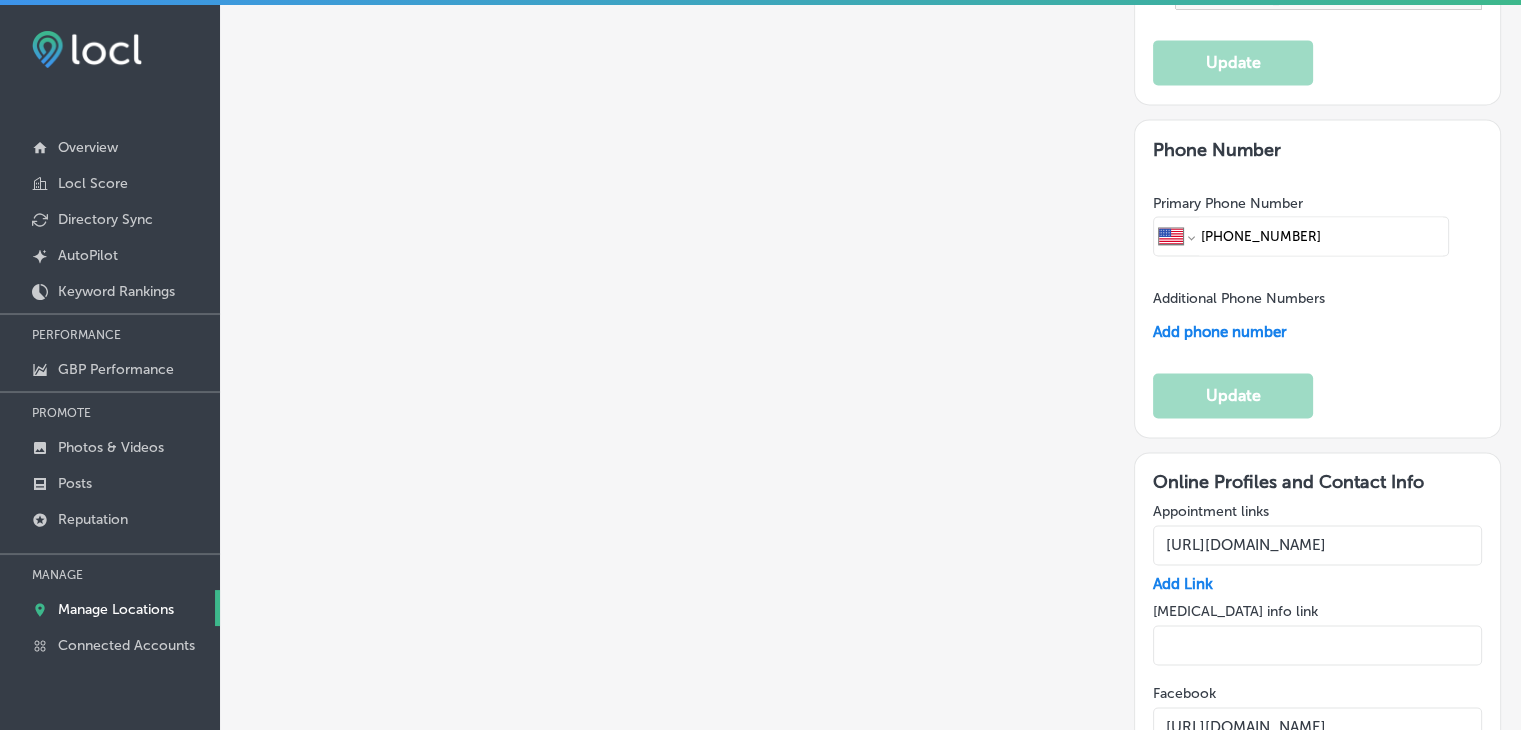 click on "www.instagram.com/msasthmaallergy" at bounding box center (1317, 809) 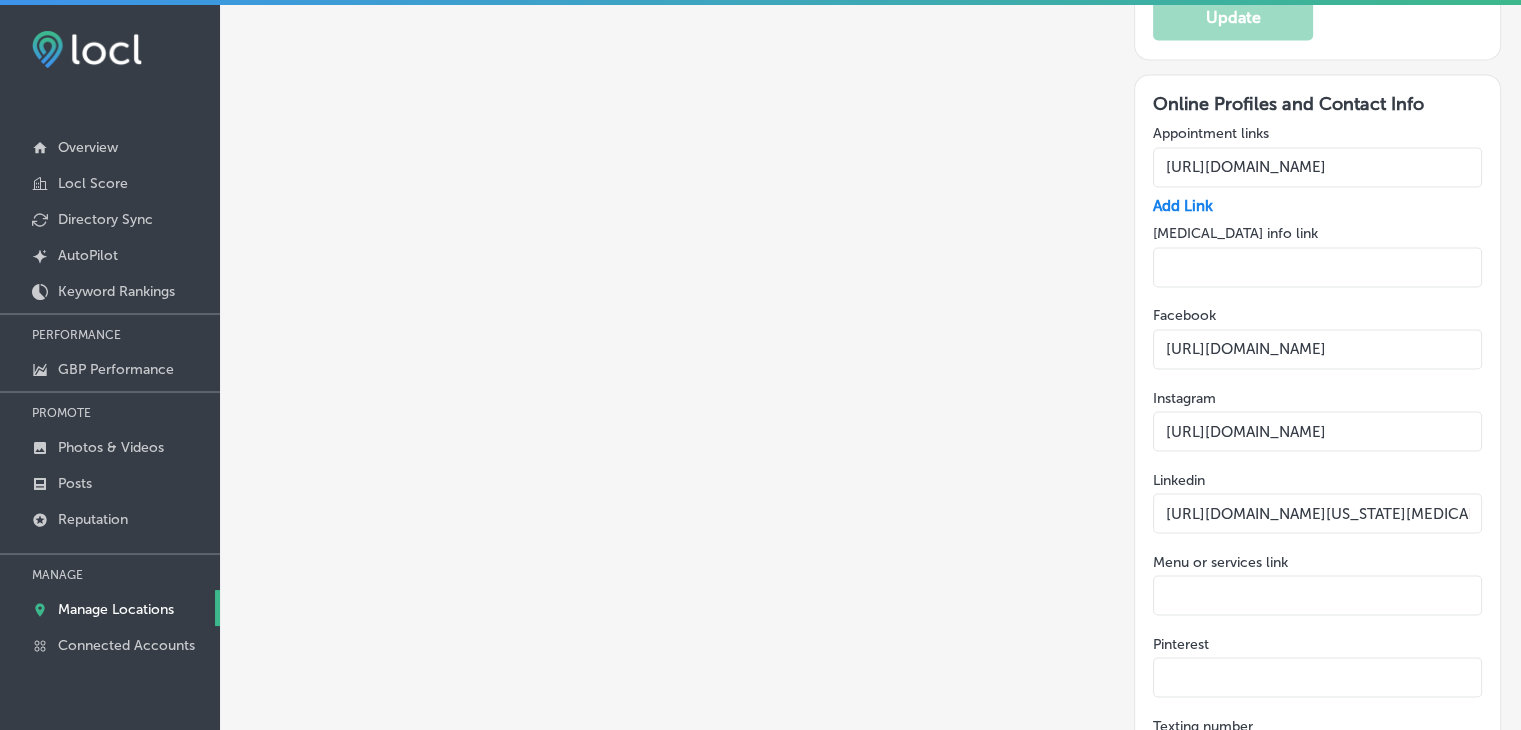 scroll, scrollTop: 3446, scrollLeft: 0, axis: vertical 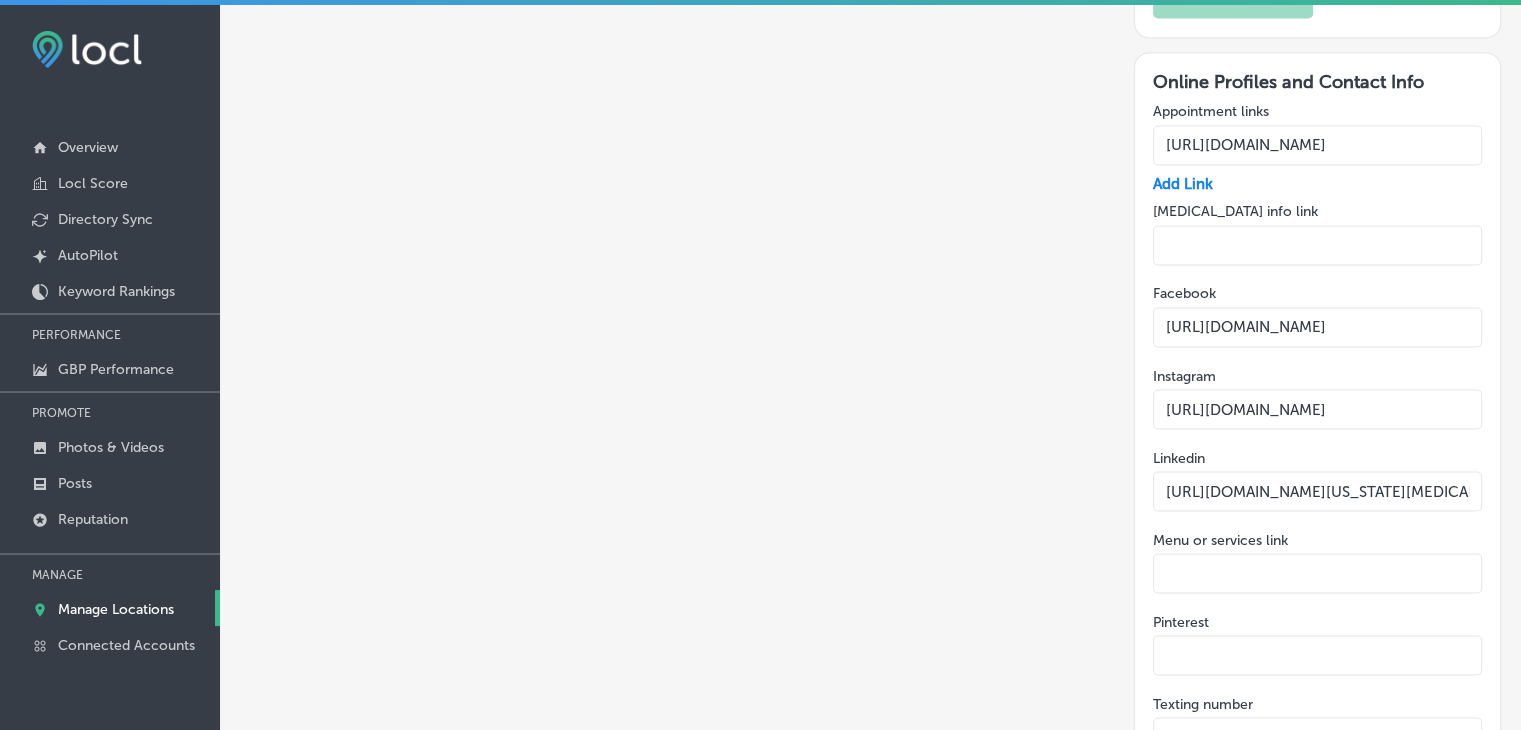 type on "https://www.instagram.com/msasthmaallergy/" 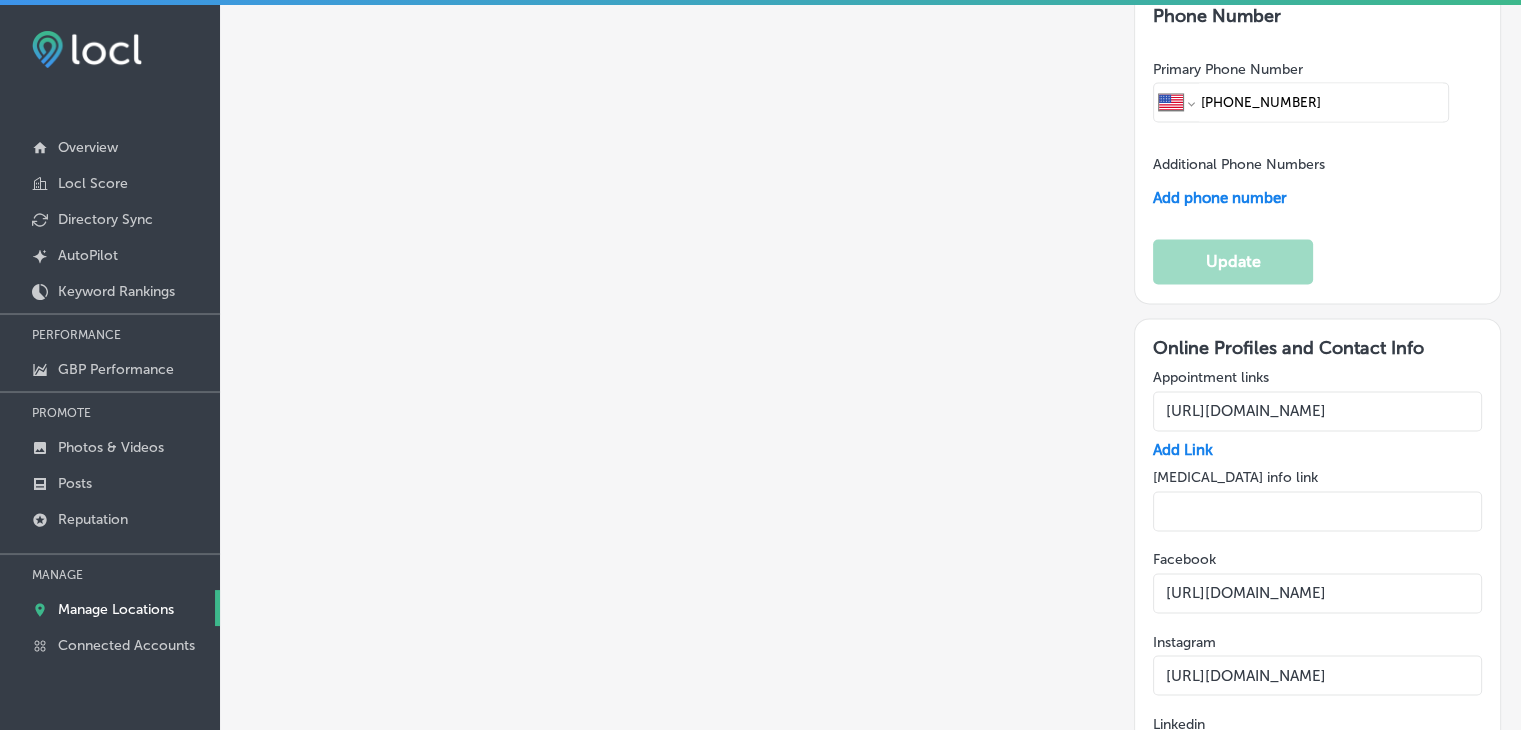 scroll, scrollTop: 3146, scrollLeft: 0, axis: vertical 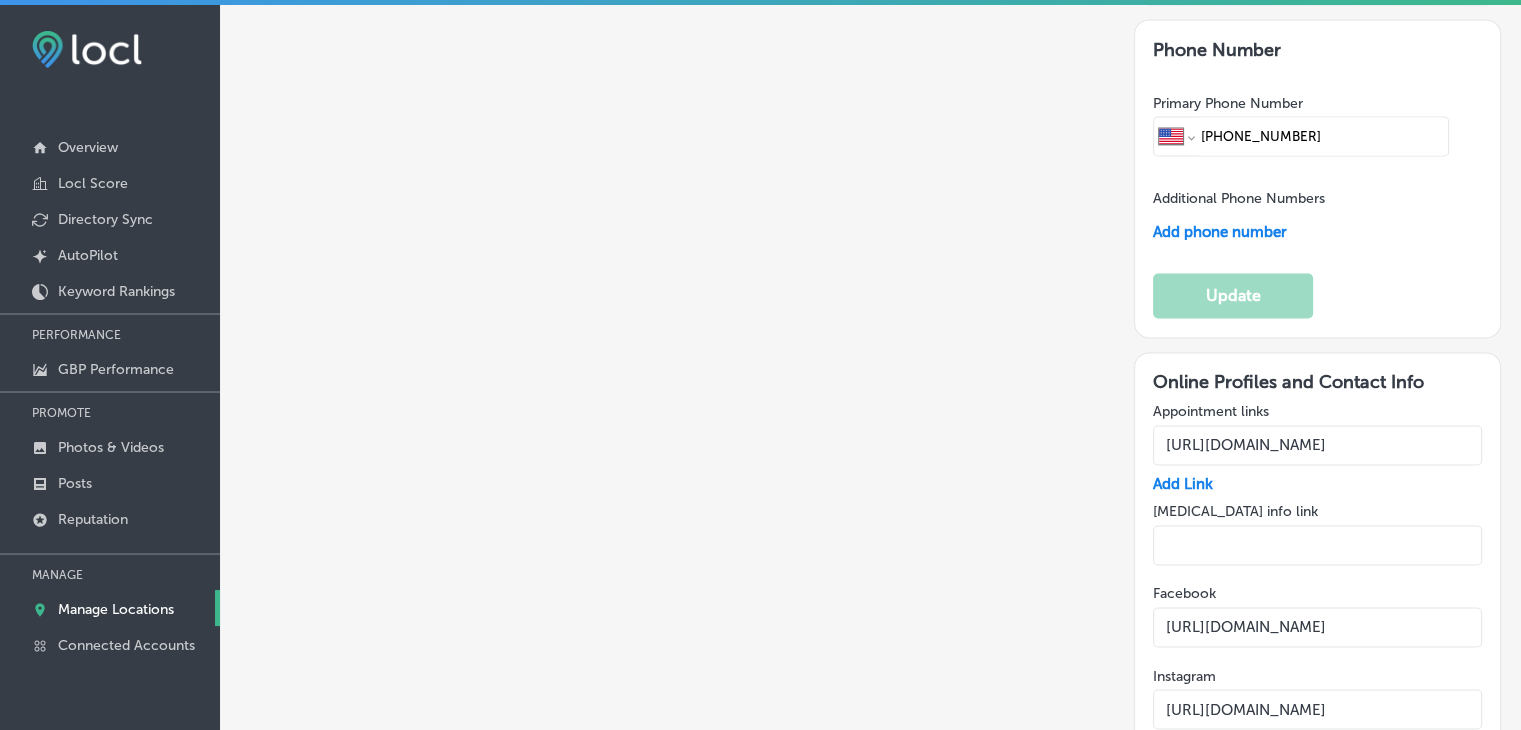 click on "[URL][DOMAIN_NAME][US_STATE][MEDICAL_DATA]." at bounding box center (1317, 791) 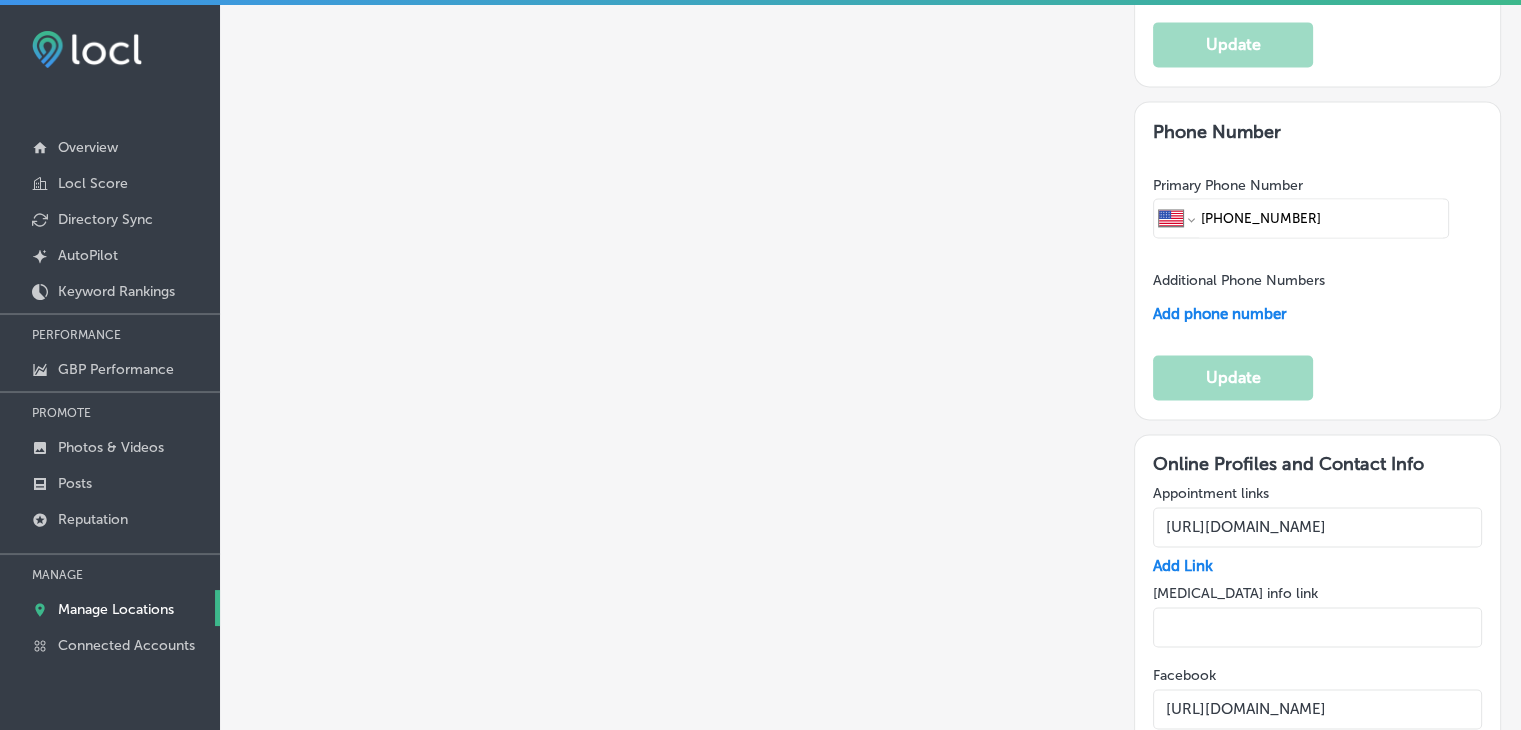 scroll, scrollTop: 2946, scrollLeft: 0, axis: vertical 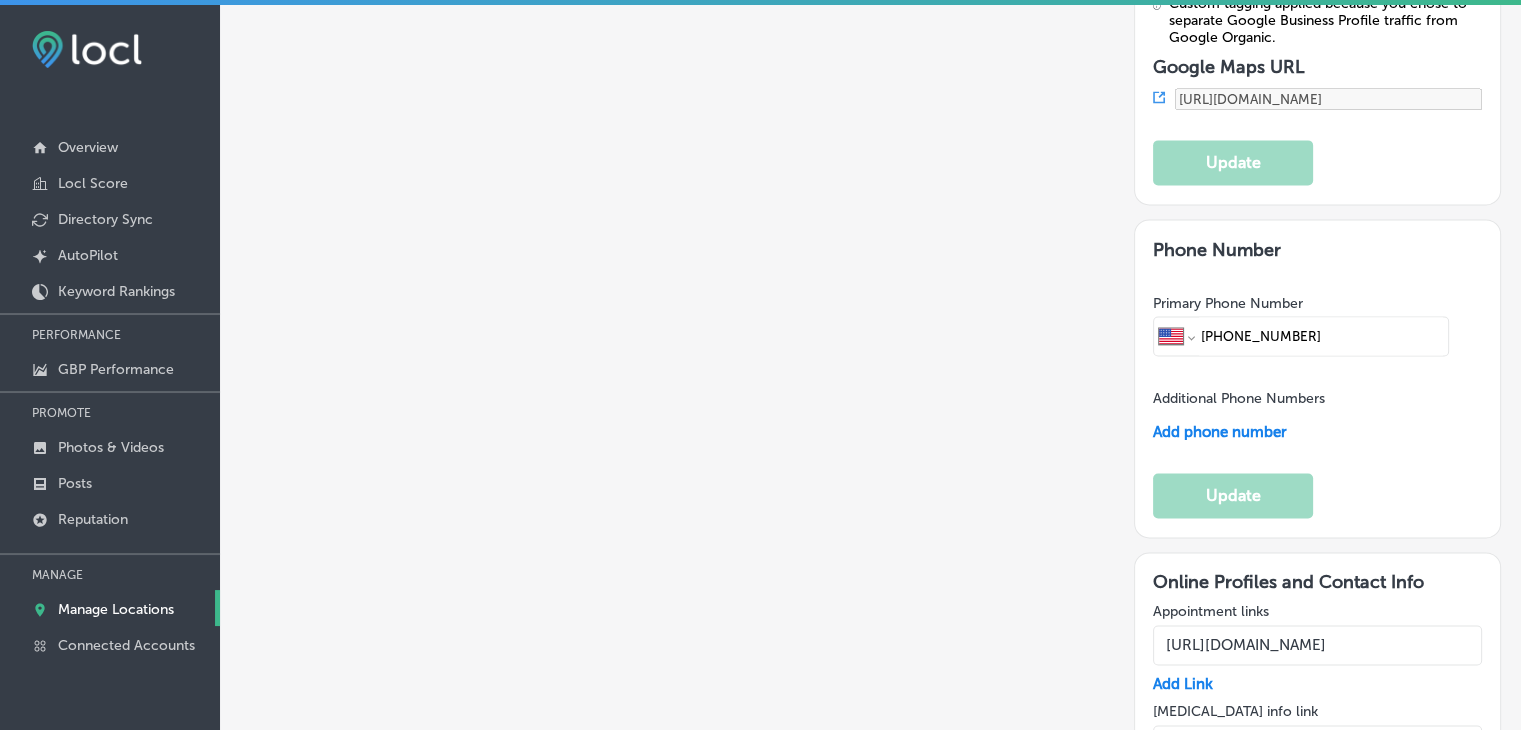 paste 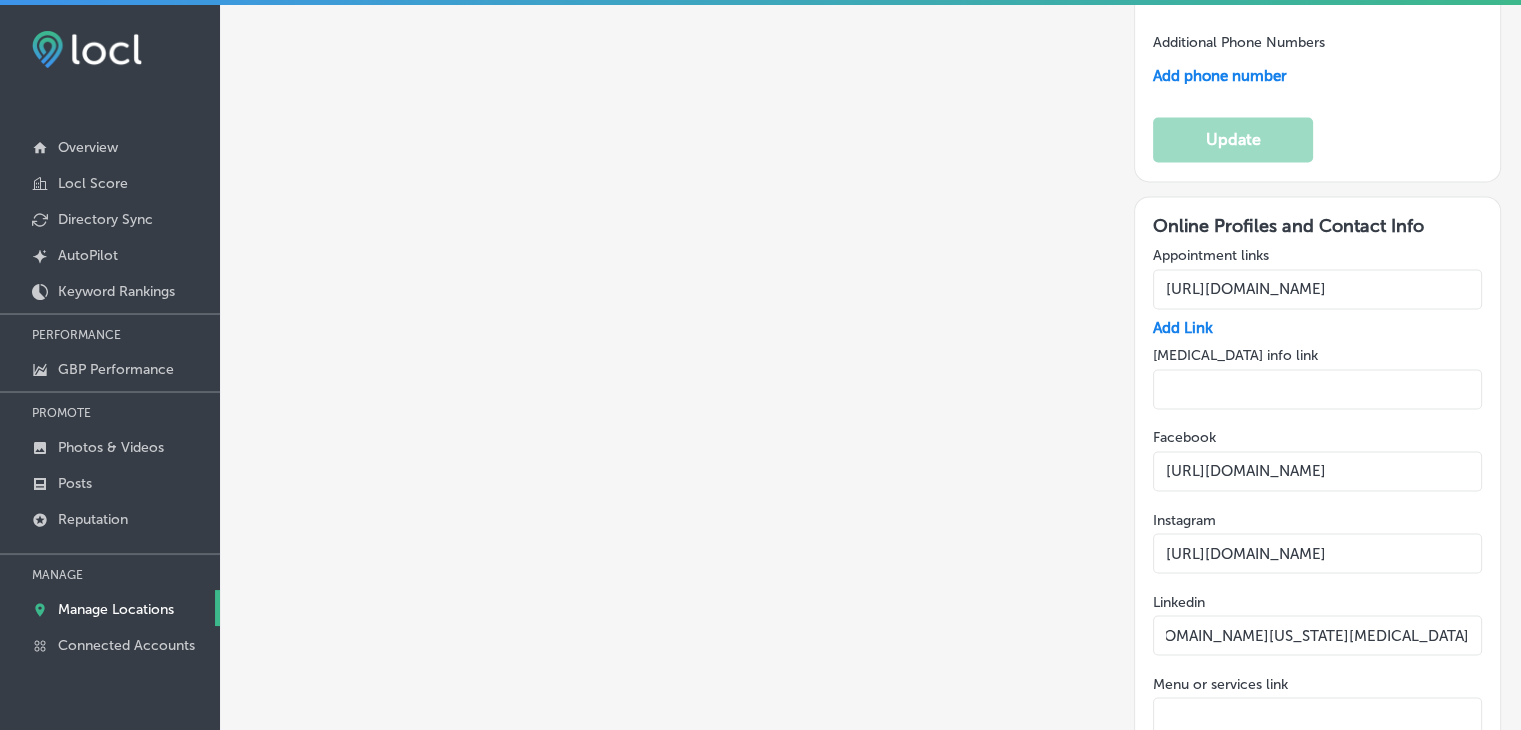 scroll, scrollTop: 3346, scrollLeft: 0, axis: vertical 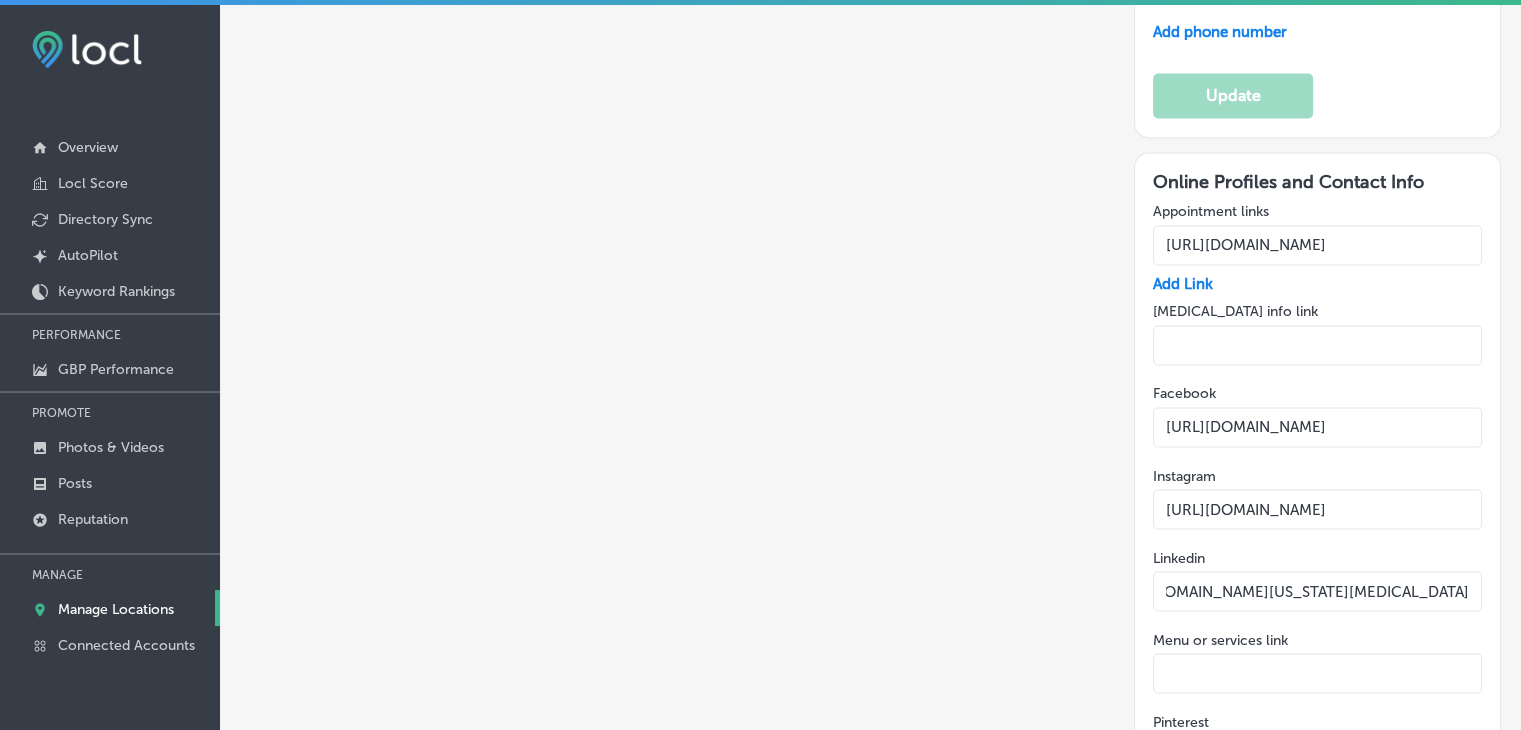 type on "https://www.linkedin.com/company/mississippi-asthma-" 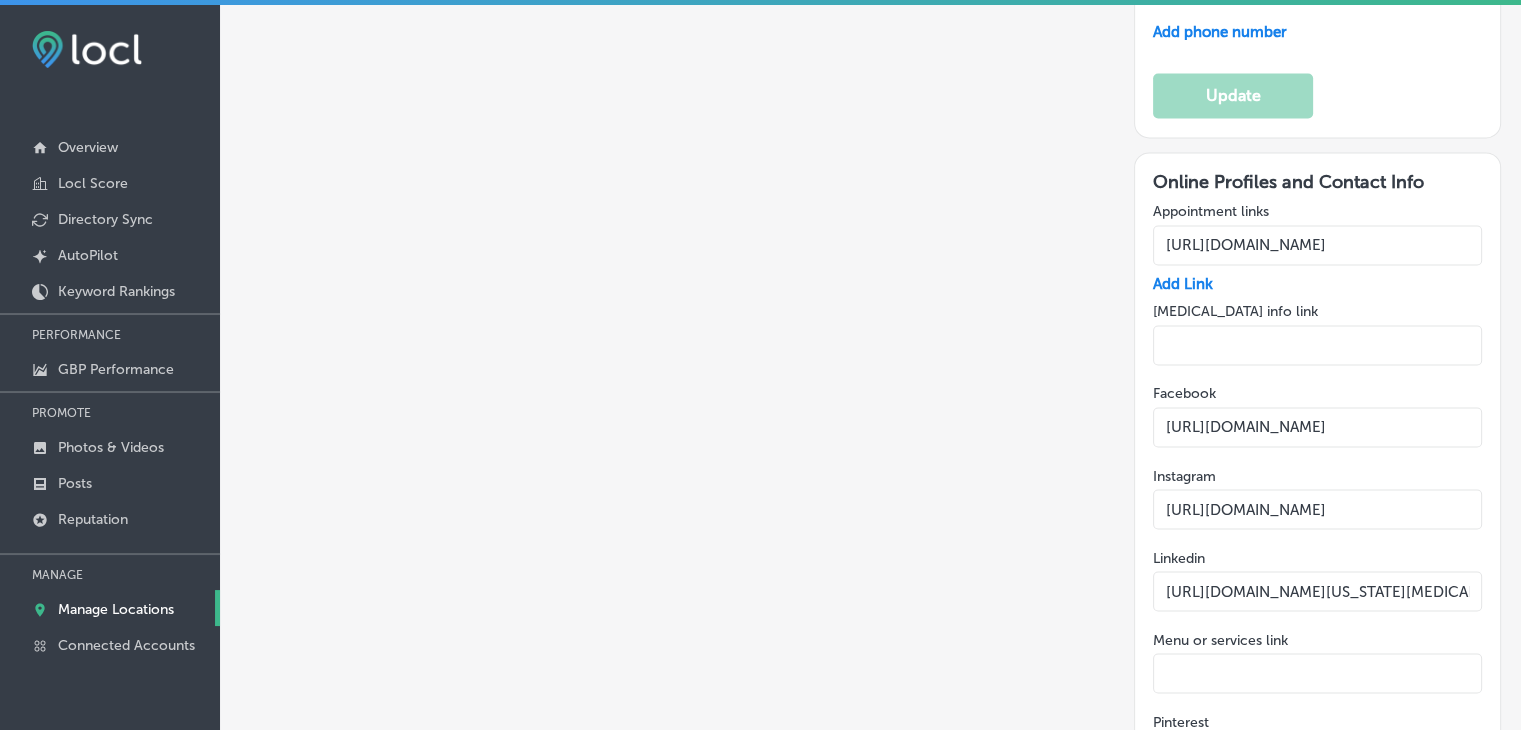 click on "Update" 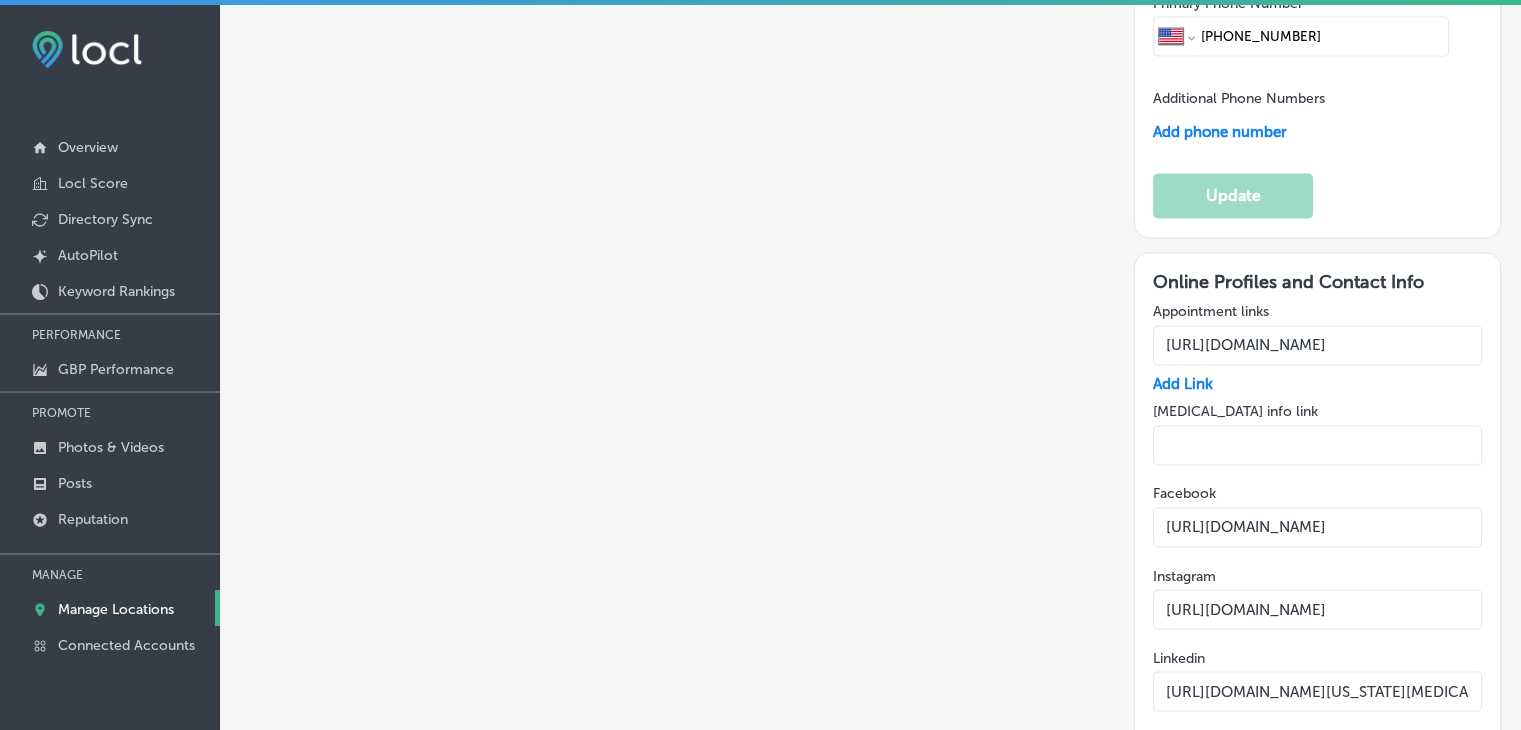 scroll, scrollTop: 3146, scrollLeft: 0, axis: vertical 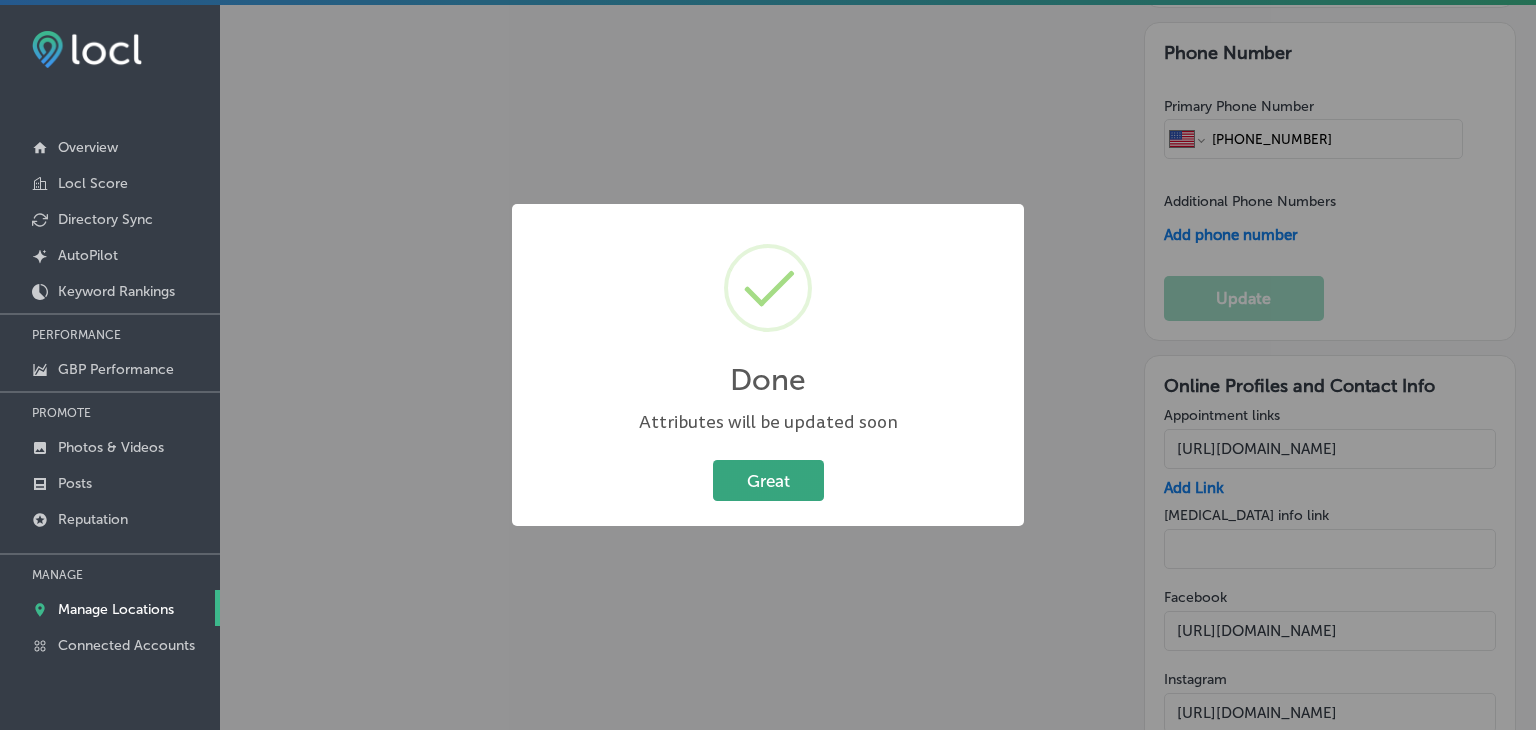 click on "Great" at bounding box center (768, 480) 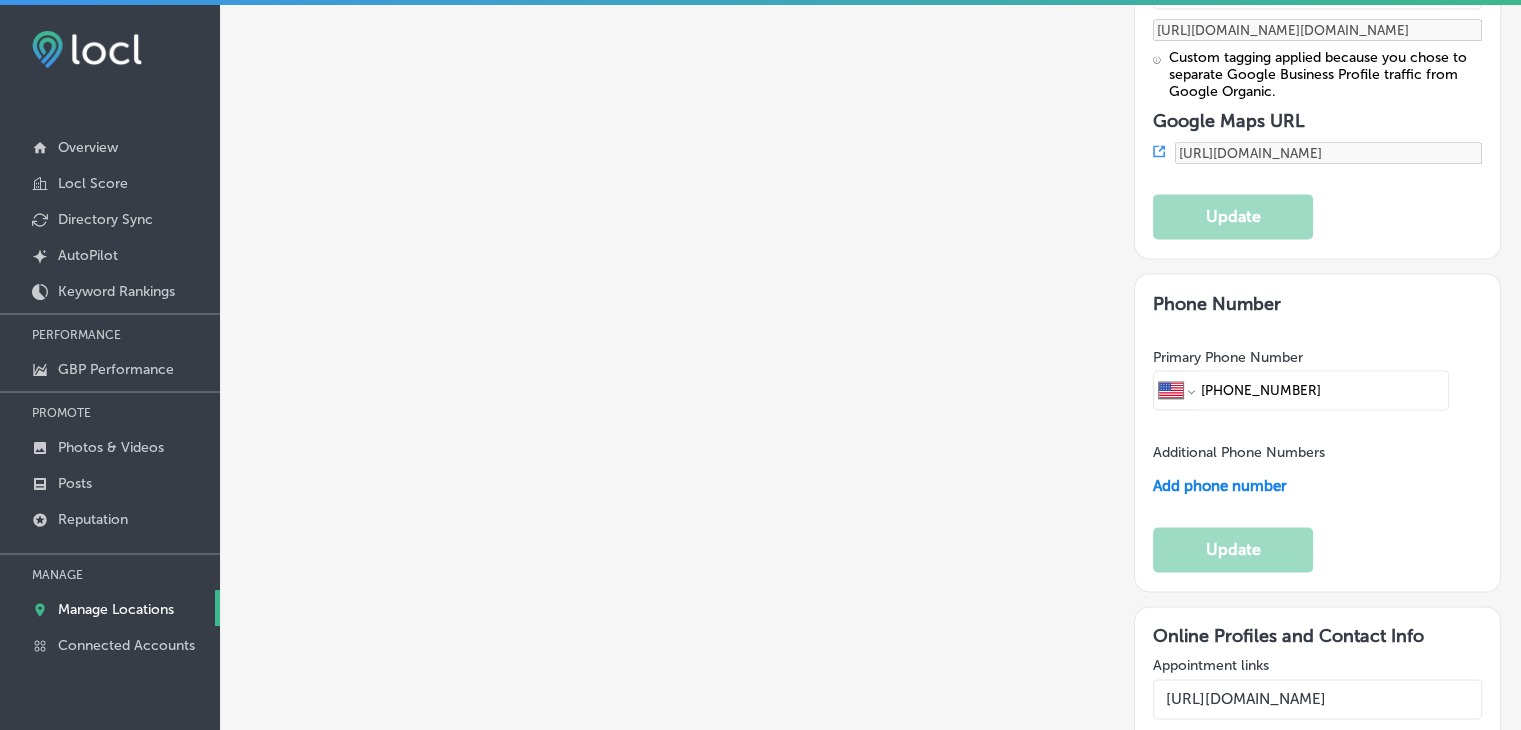 scroll, scrollTop: 2846, scrollLeft: 0, axis: vertical 